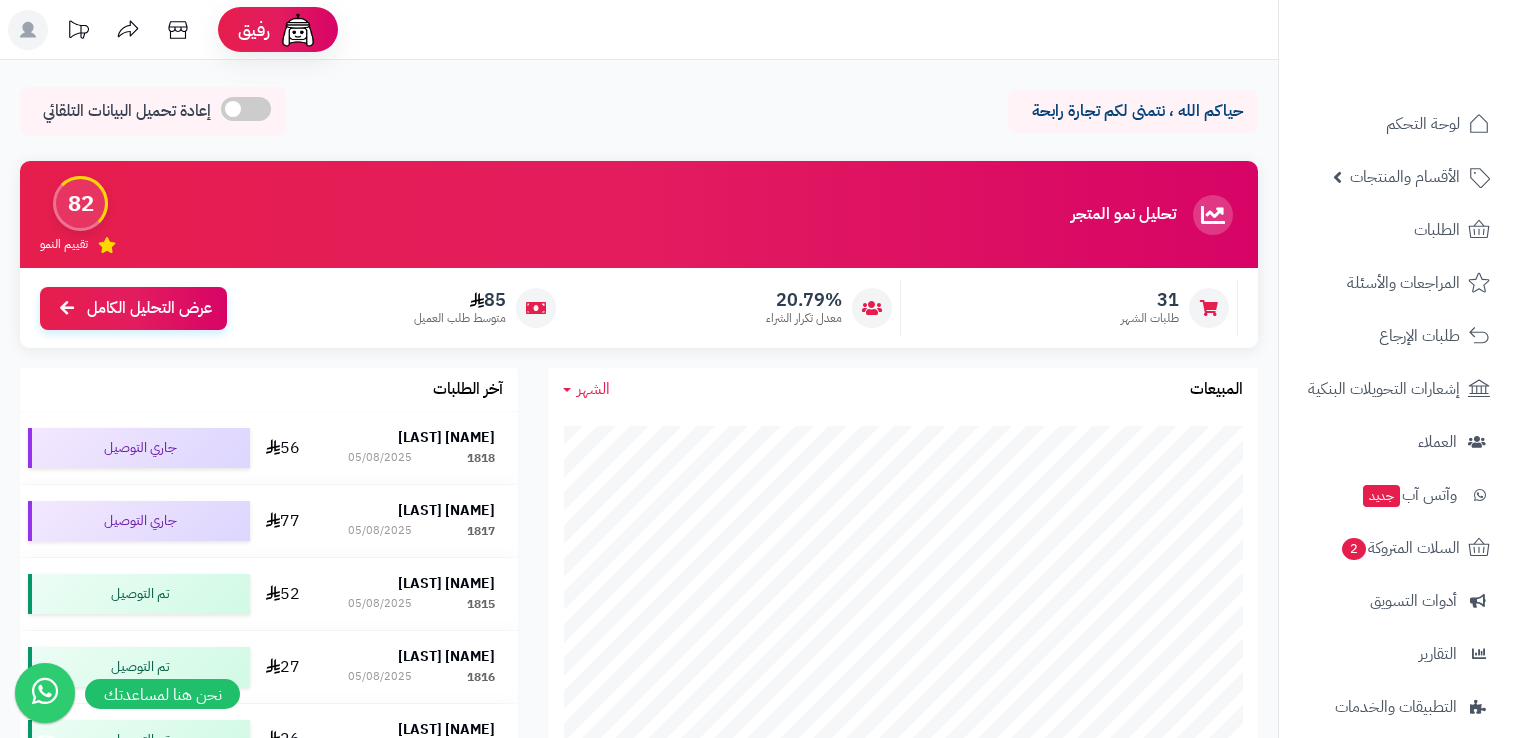 scroll, scrollTop: 0, scrollLeft: 0, axis: both 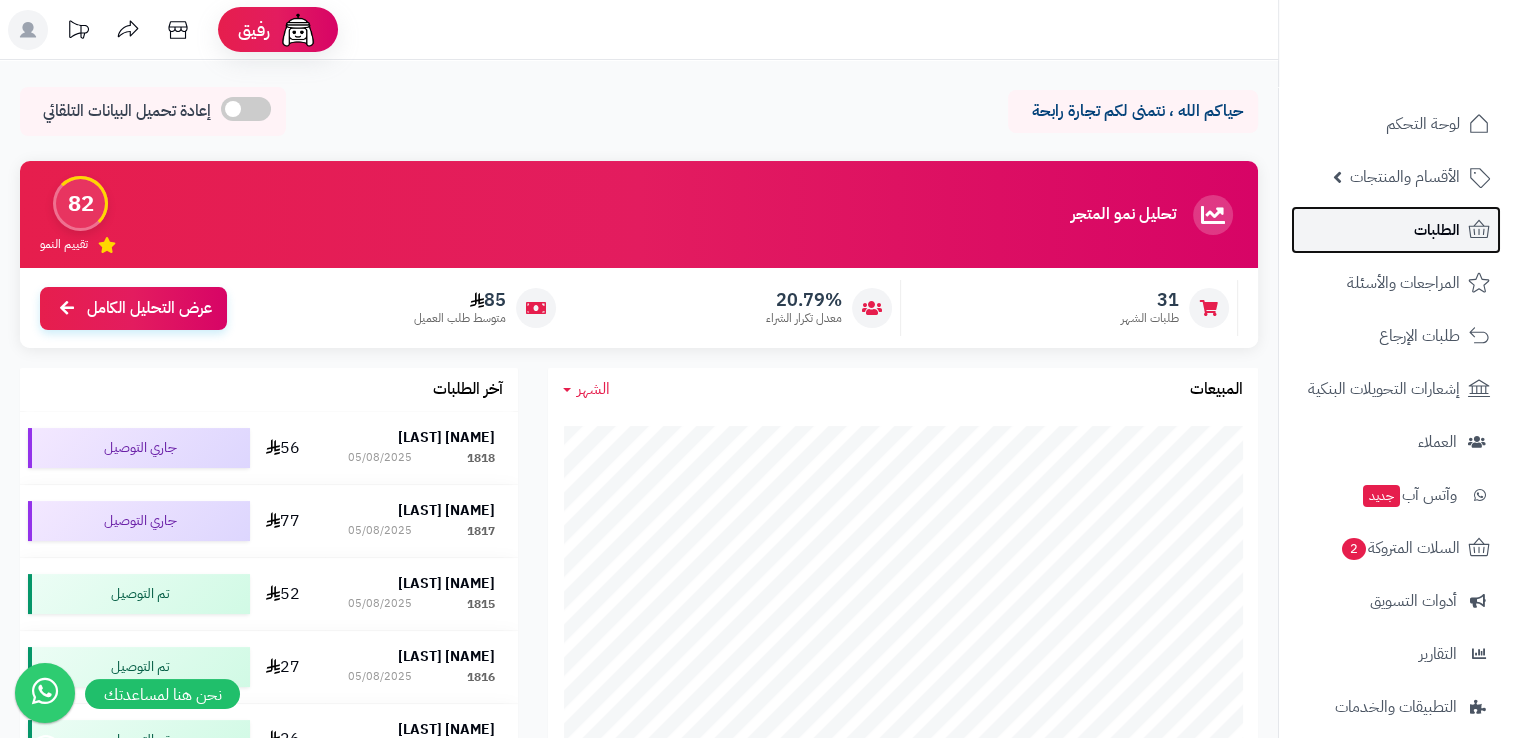 click on "الطلبات" at bounding box center [1437, 230] 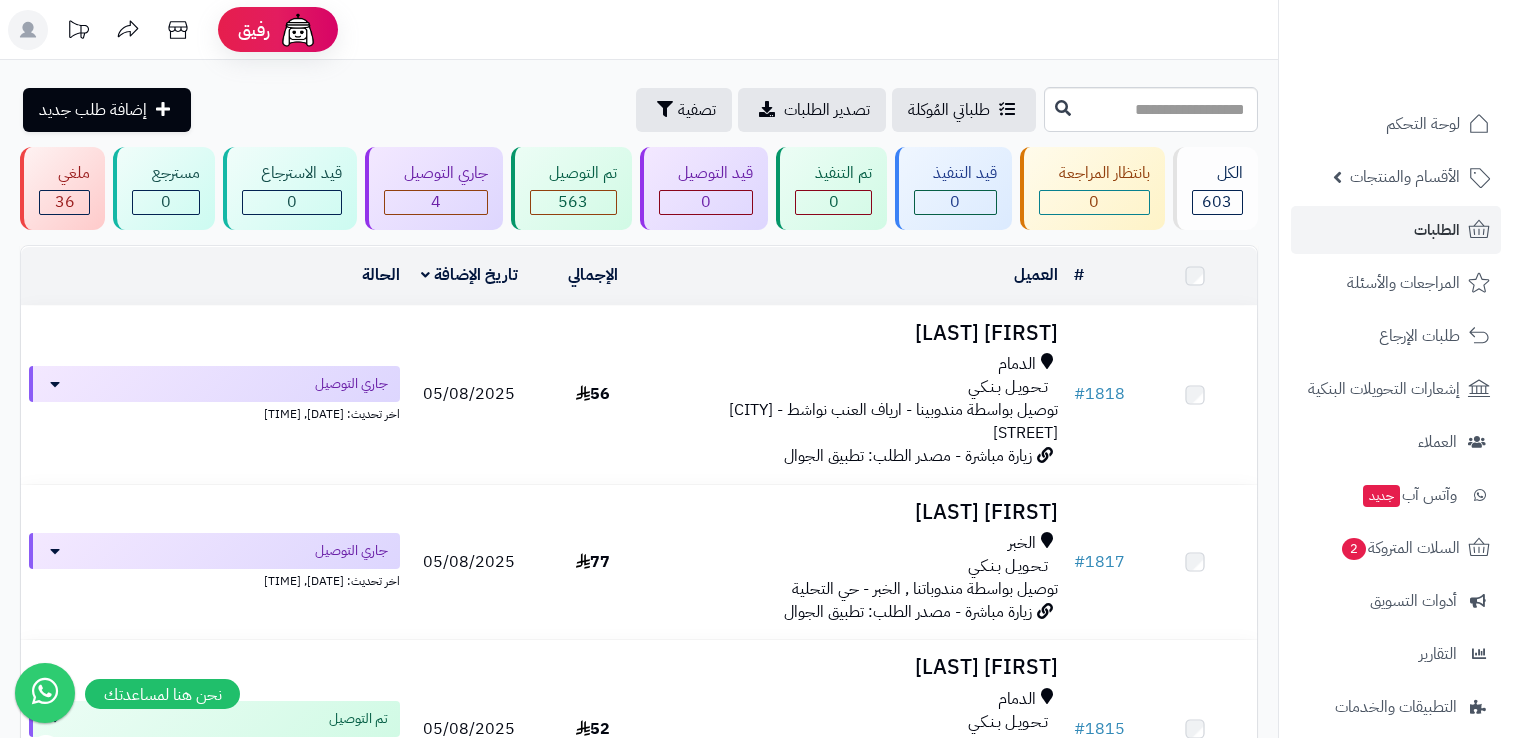 scroll, scrollTop: 0, scrollLeft: 0, axis: both 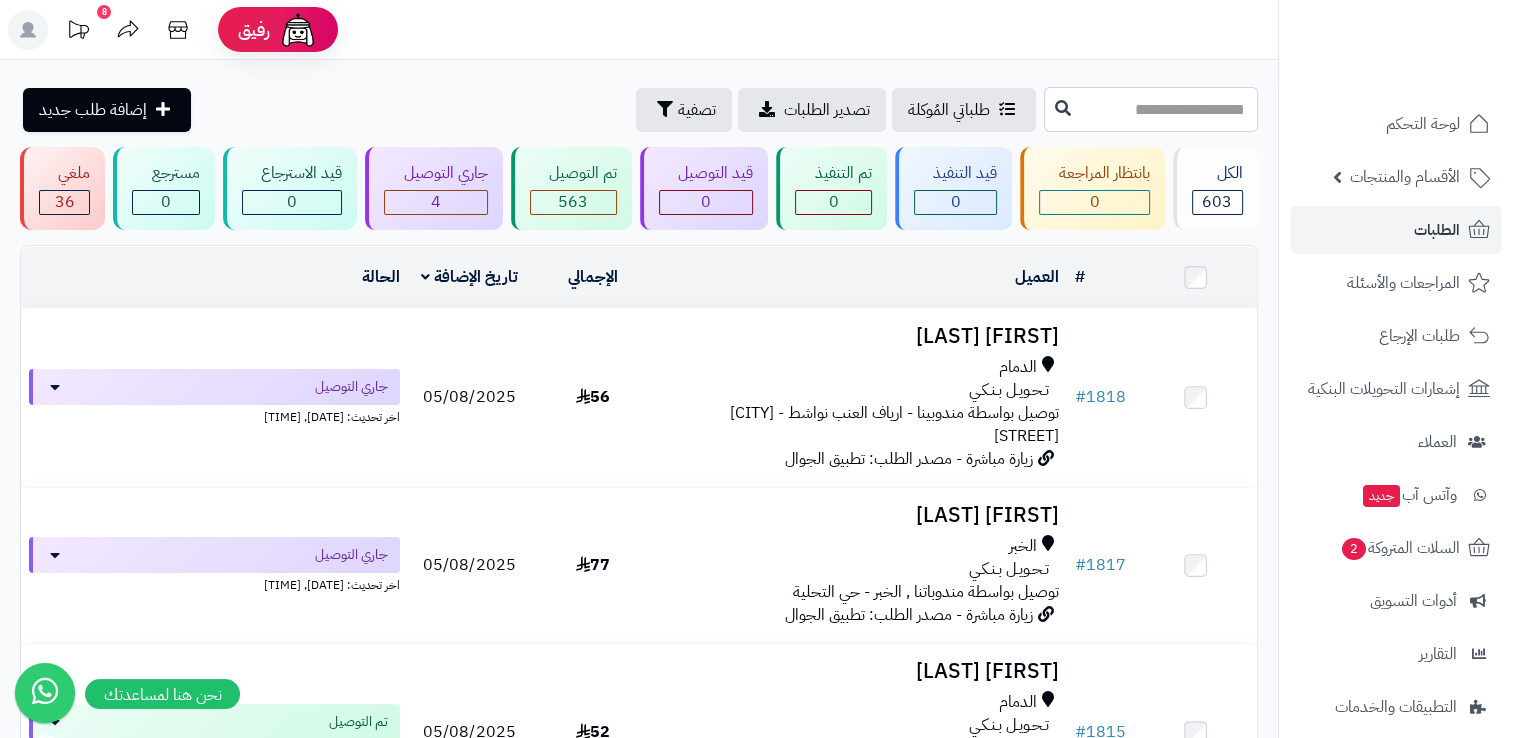 click at bounding box center [1151, 109] 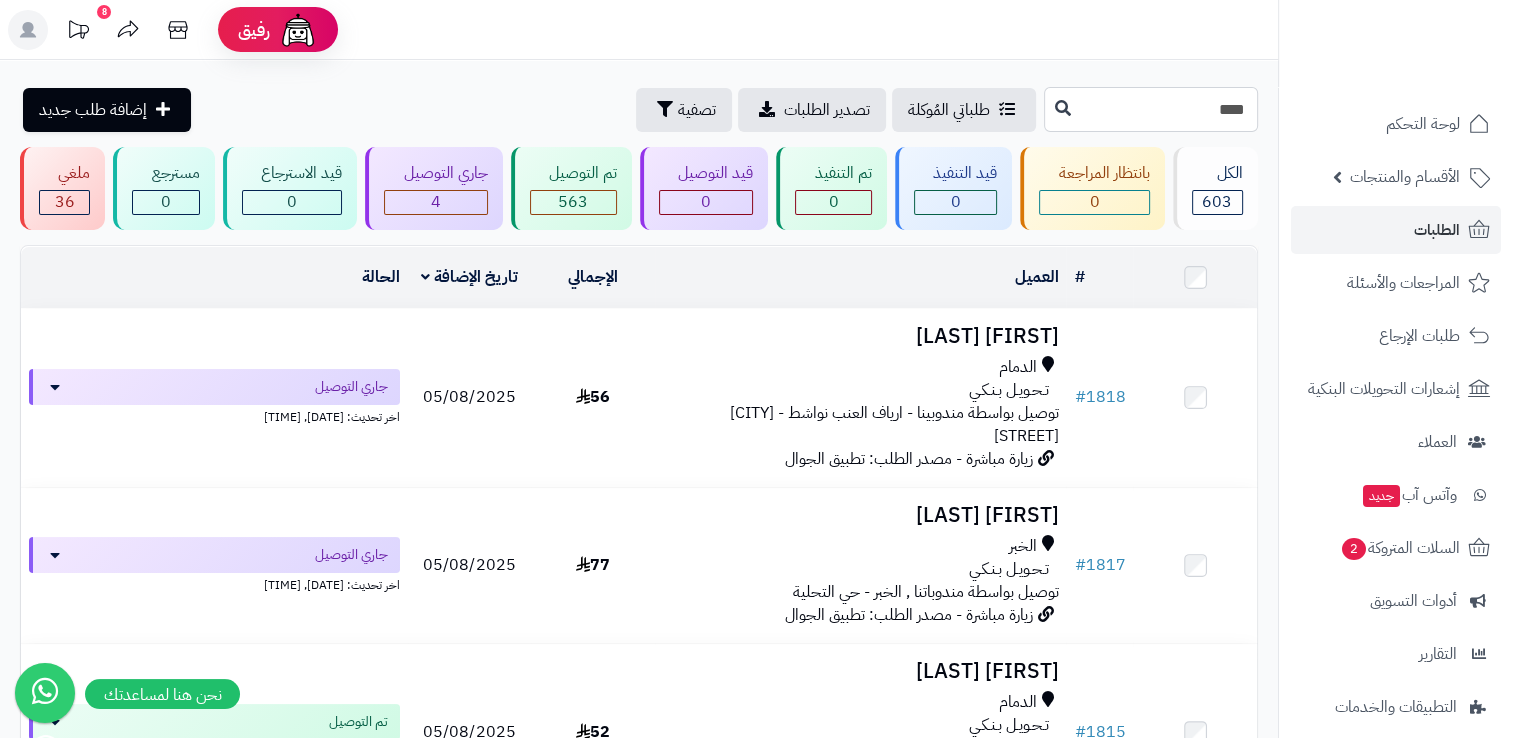 type on "****" 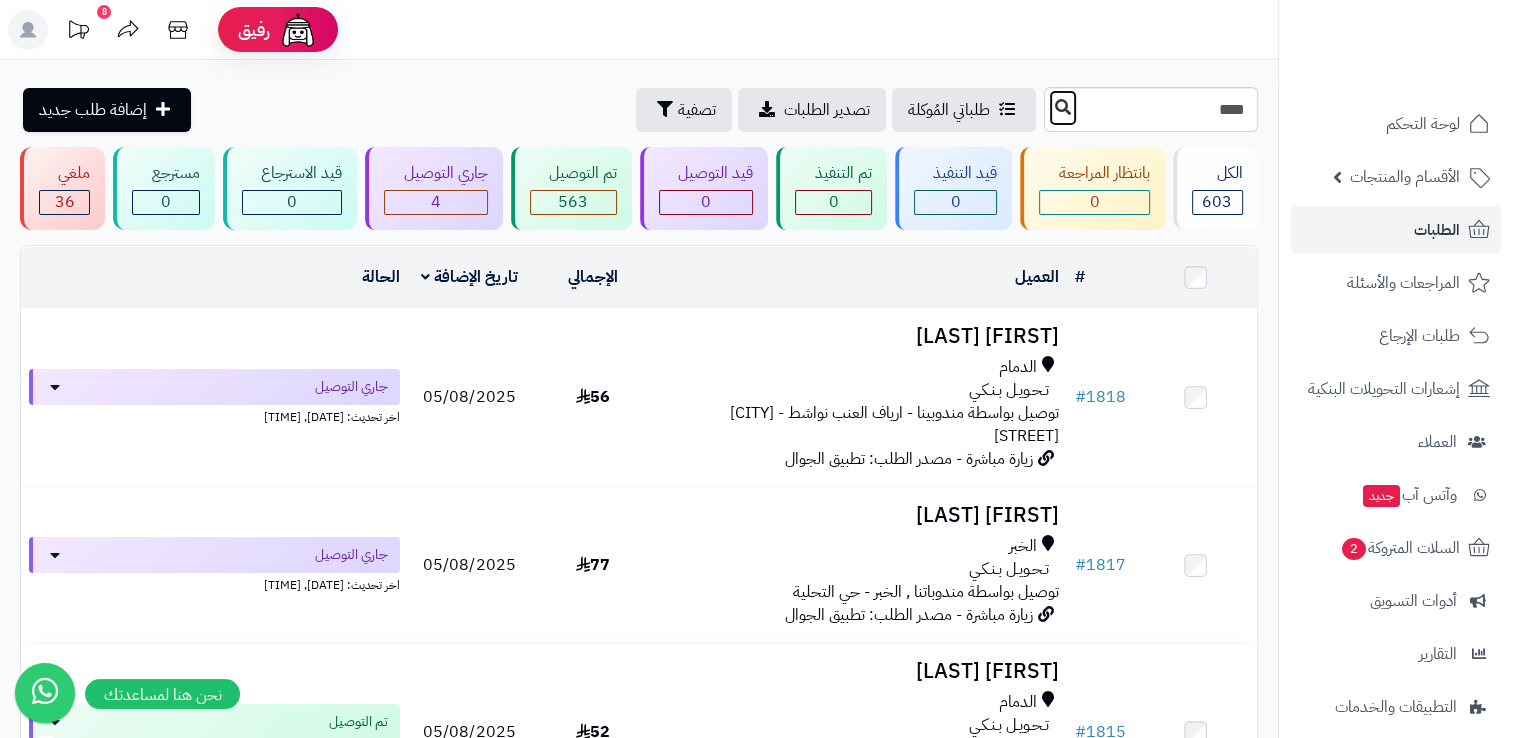 click at bounding box center (1063, 107) 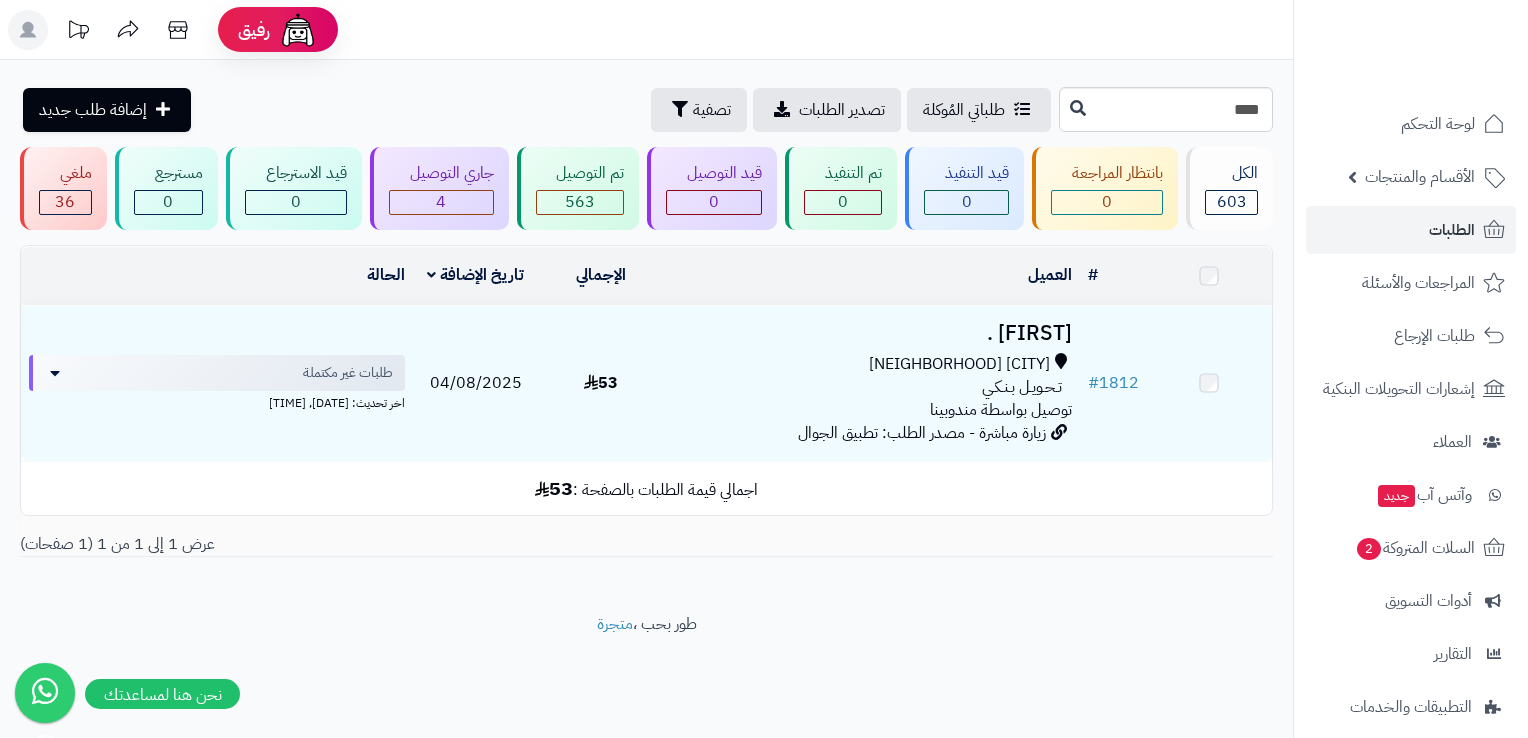 scroll, scrollTop: 0, scrollLeft: 0, axis: both 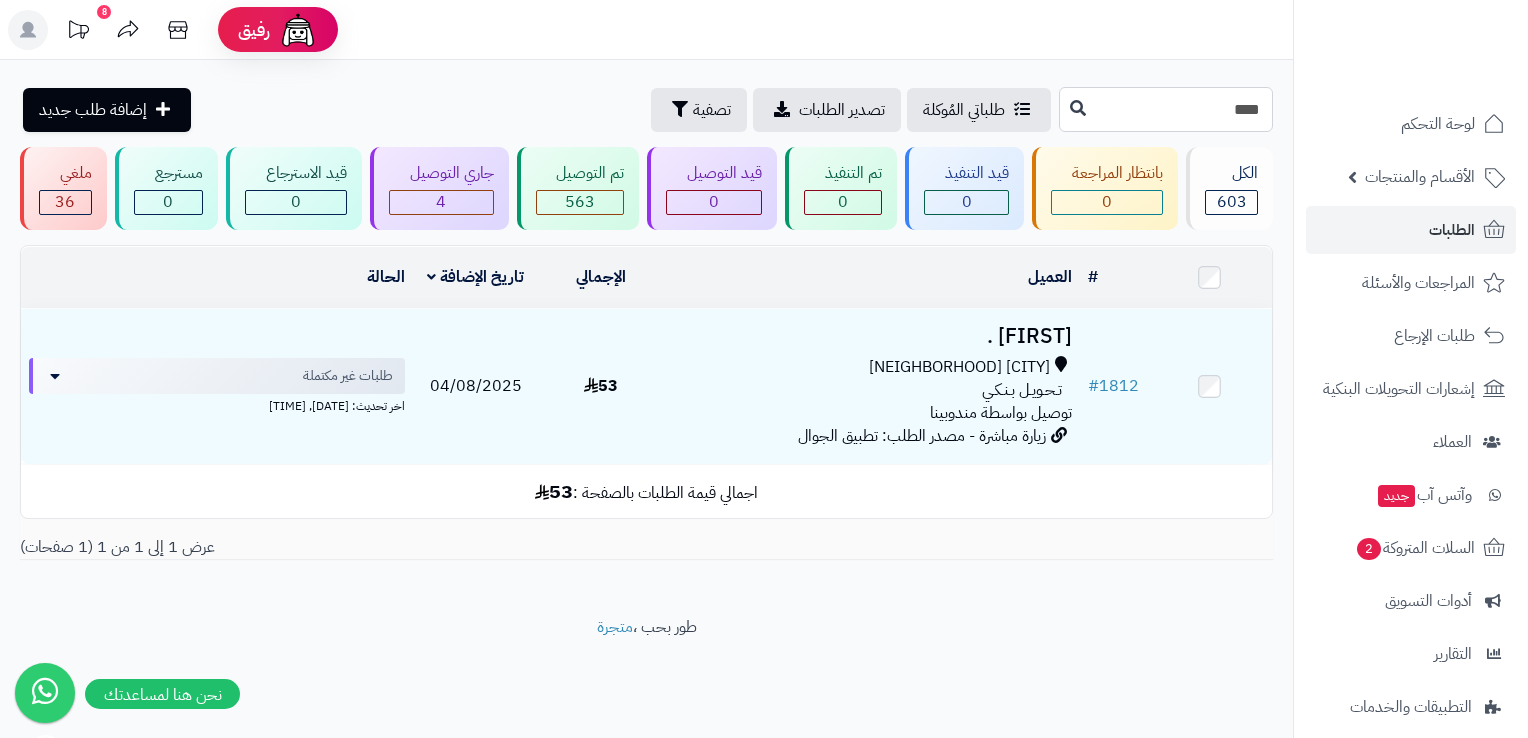 click on "****" at bounding box center (1166, 109) 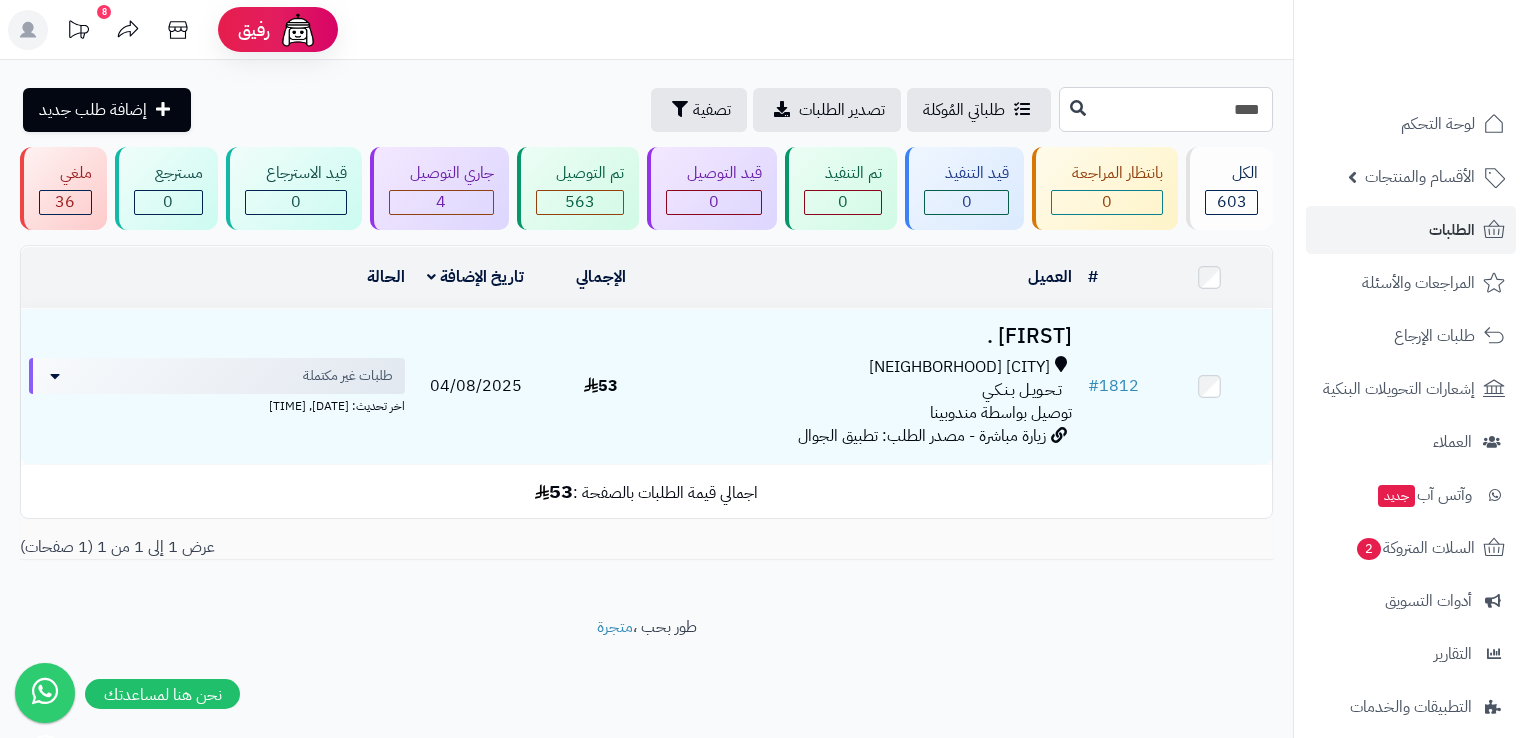 type on "****" 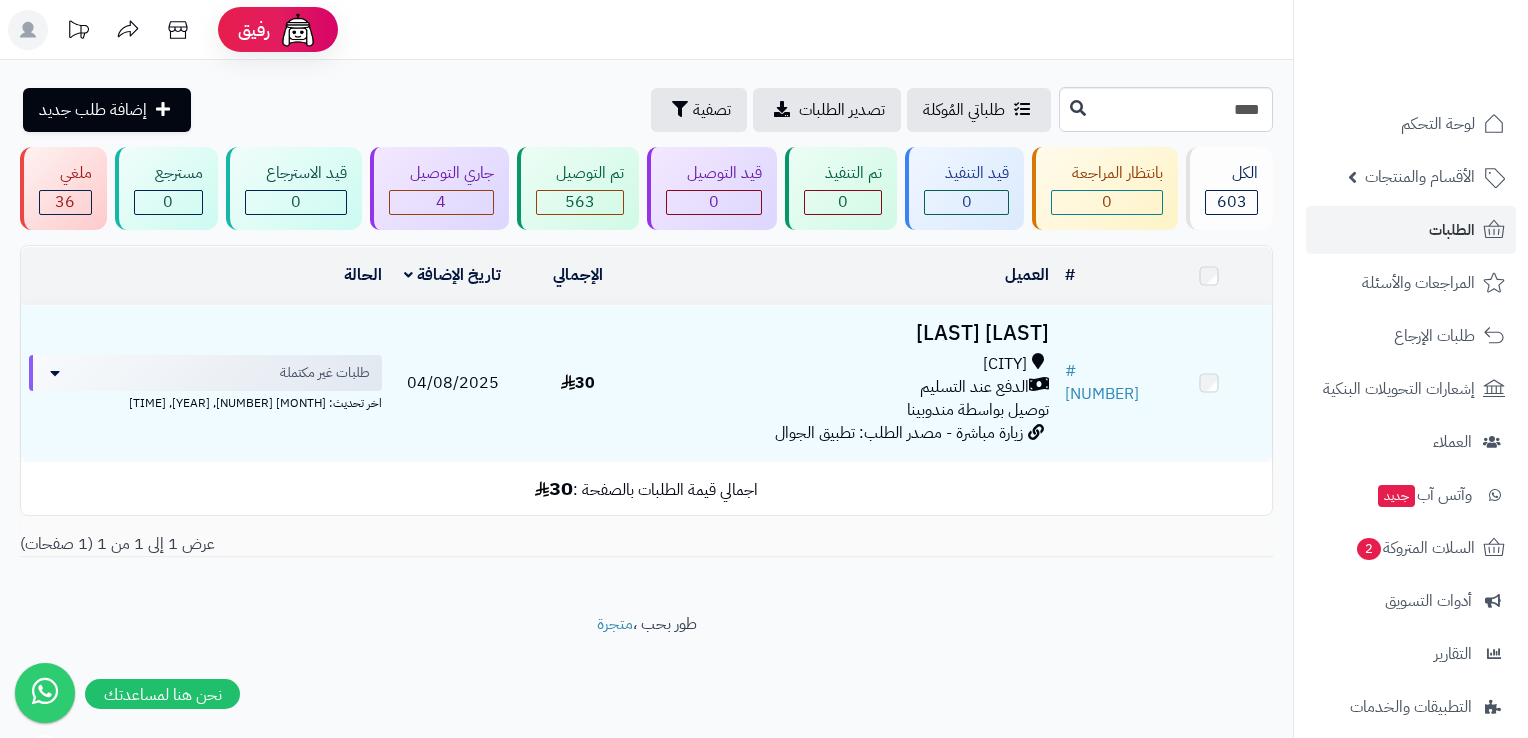 scroll, scrollTop: 0, scrollLeft: 0, axis: both 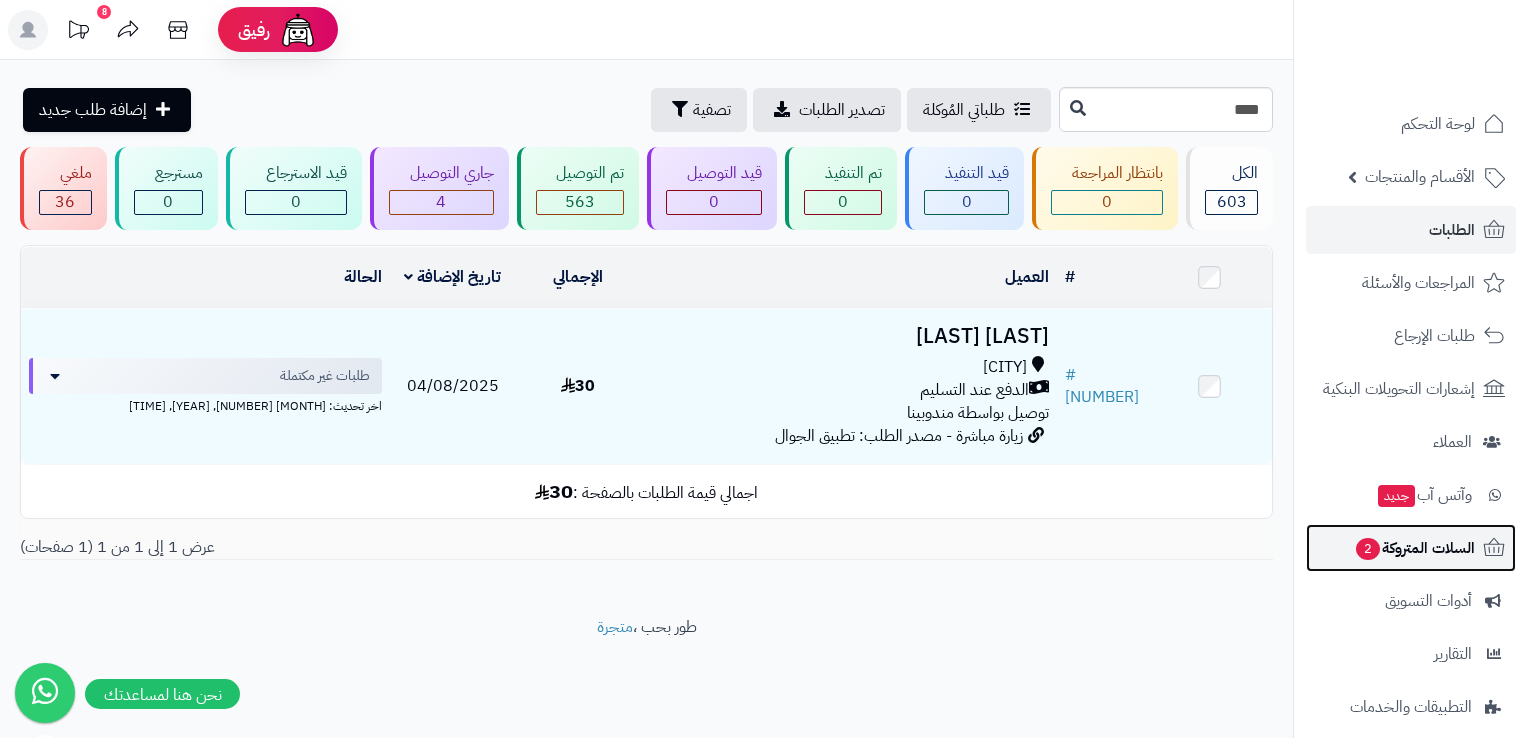 click on "السلات المتروكة  2" at bounding box center (1414, 548) 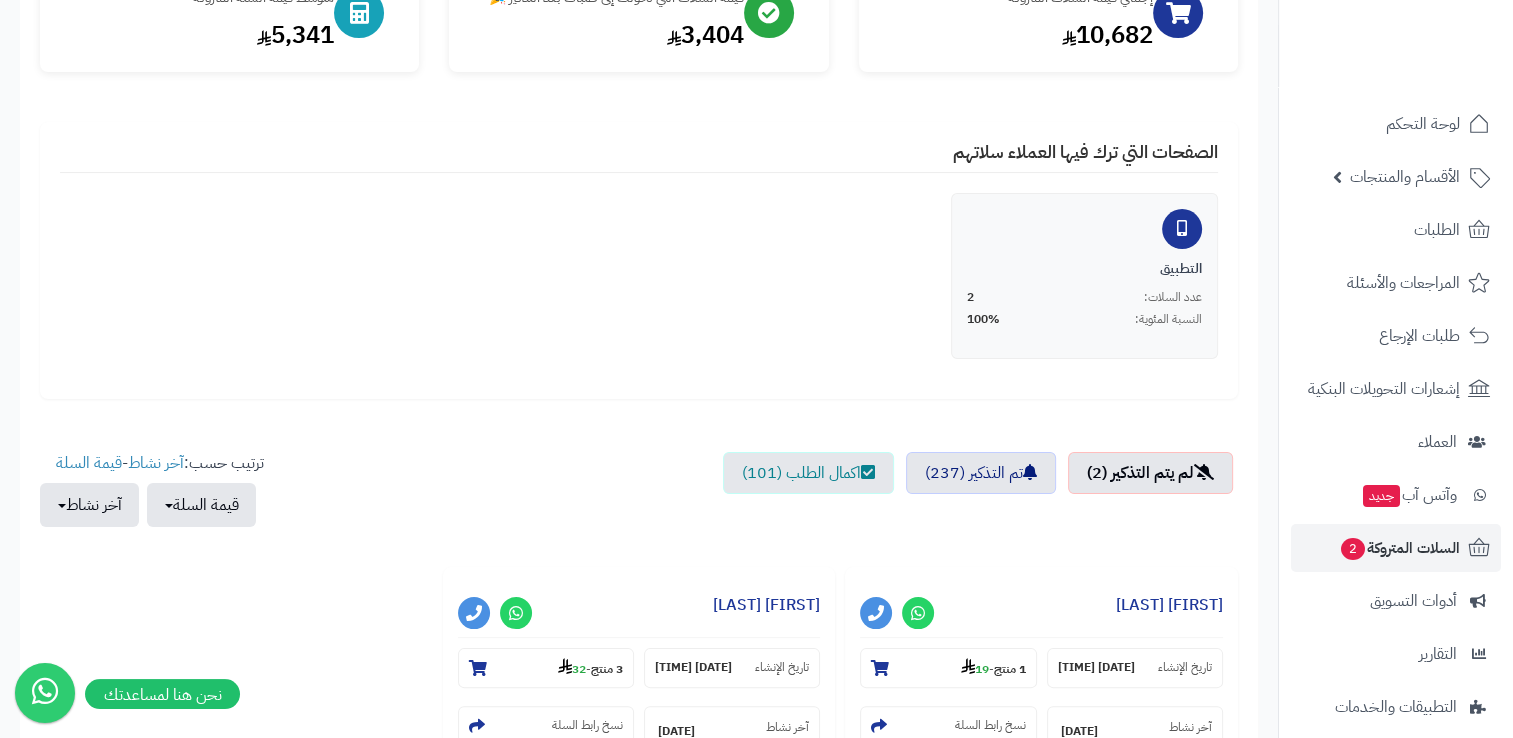 scroll, scrollTop: 0, scrollLeft: 0, axis: both 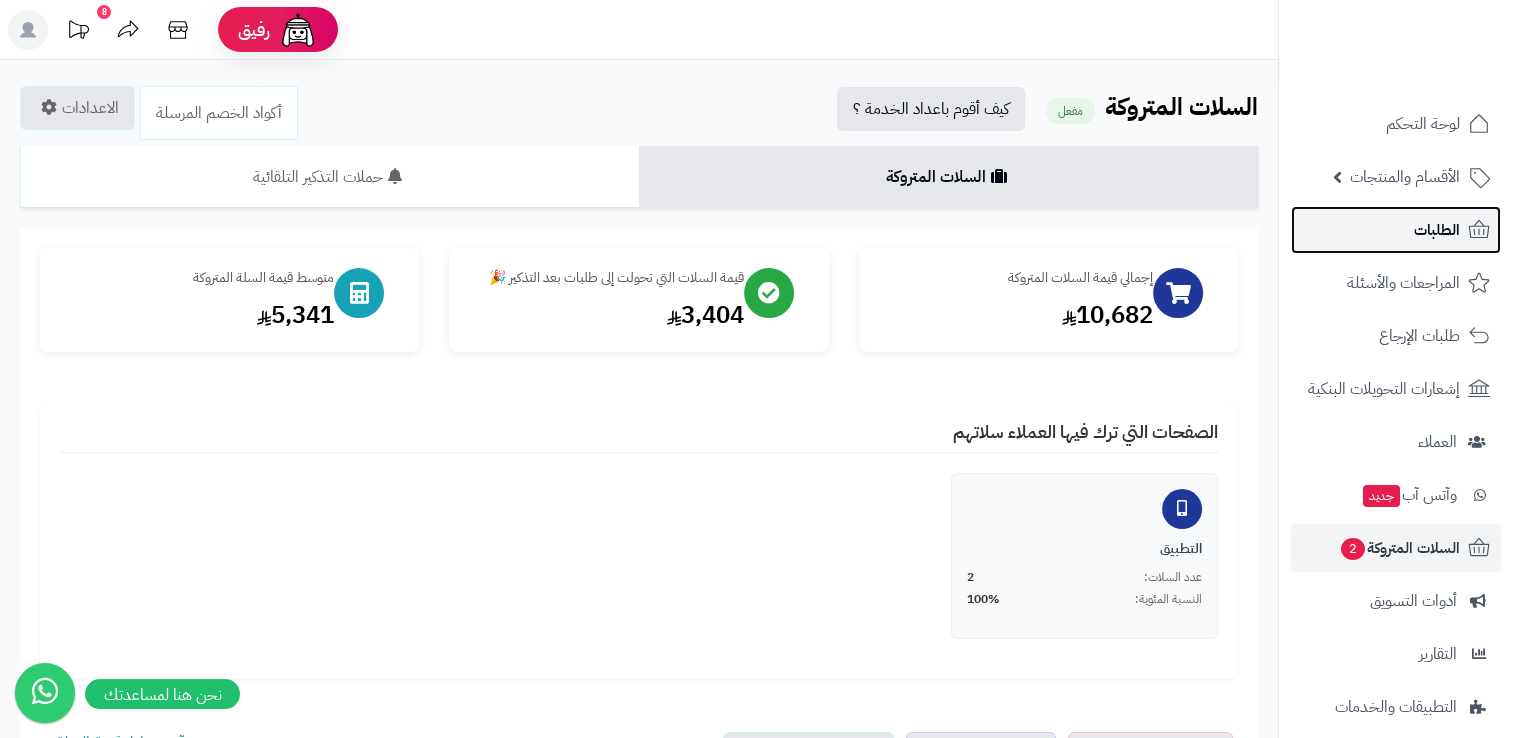 click on "الطلبات" at bounding box center [1437, 230] 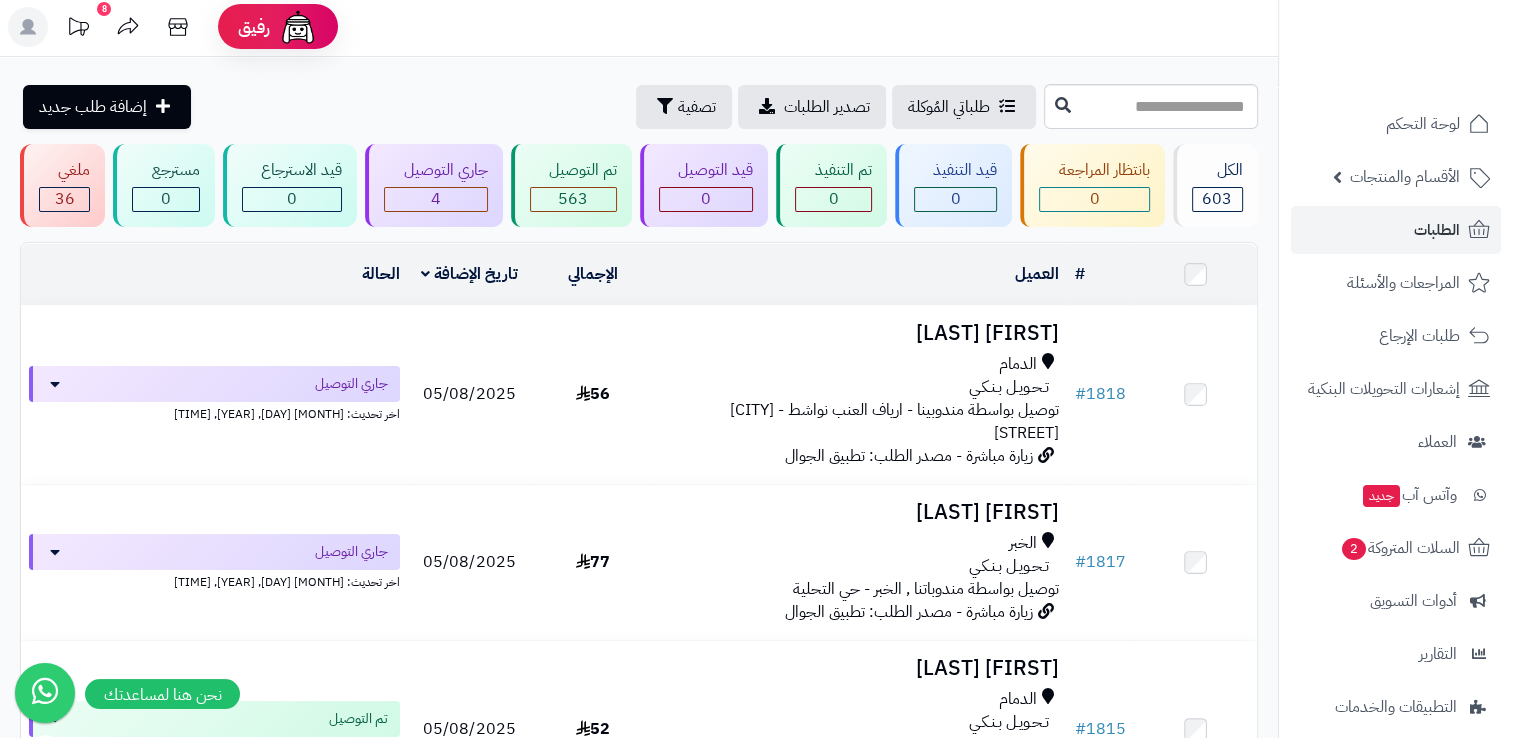 scroll, scrollTop: 0, scrollLeft: 0, axis: both 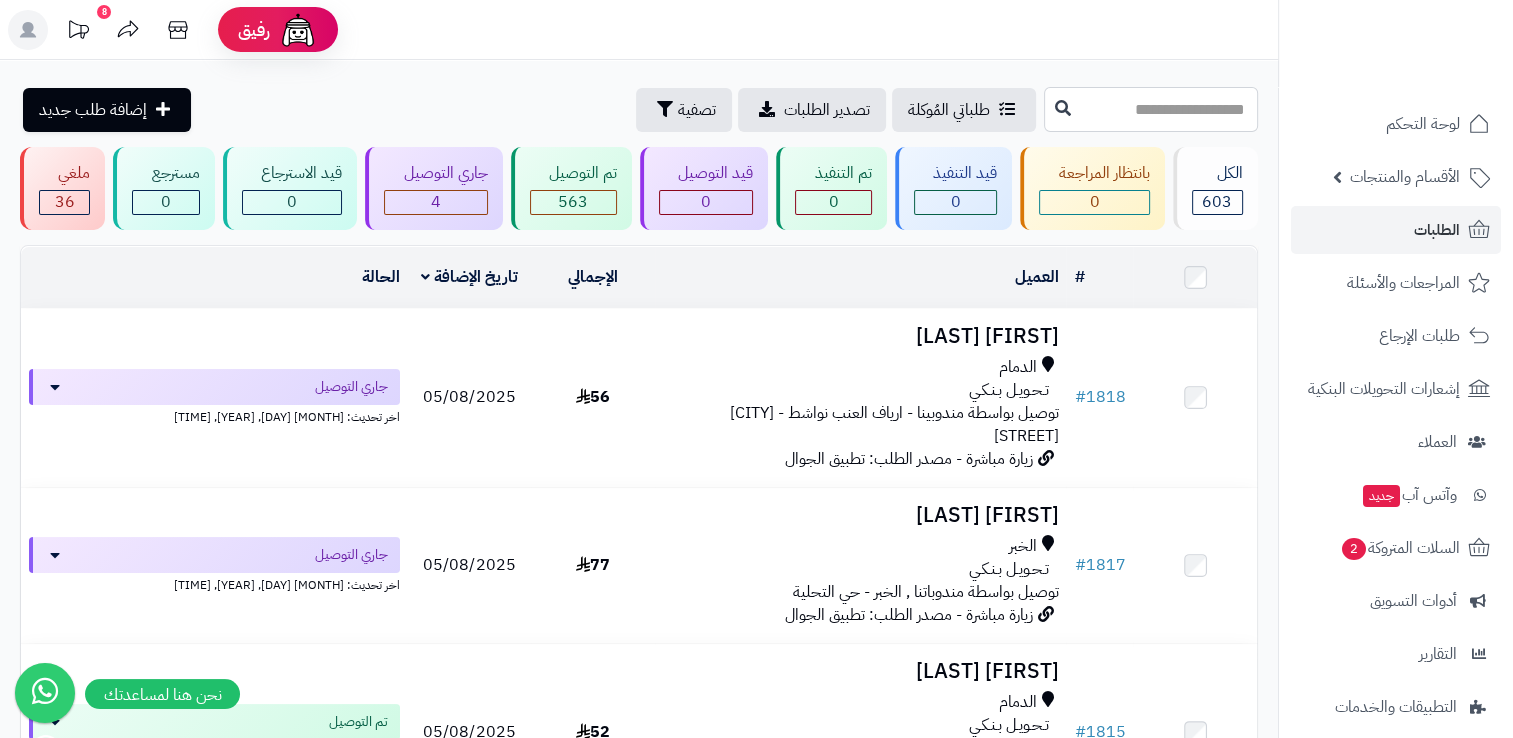 click at bounding box center [1151, 109] 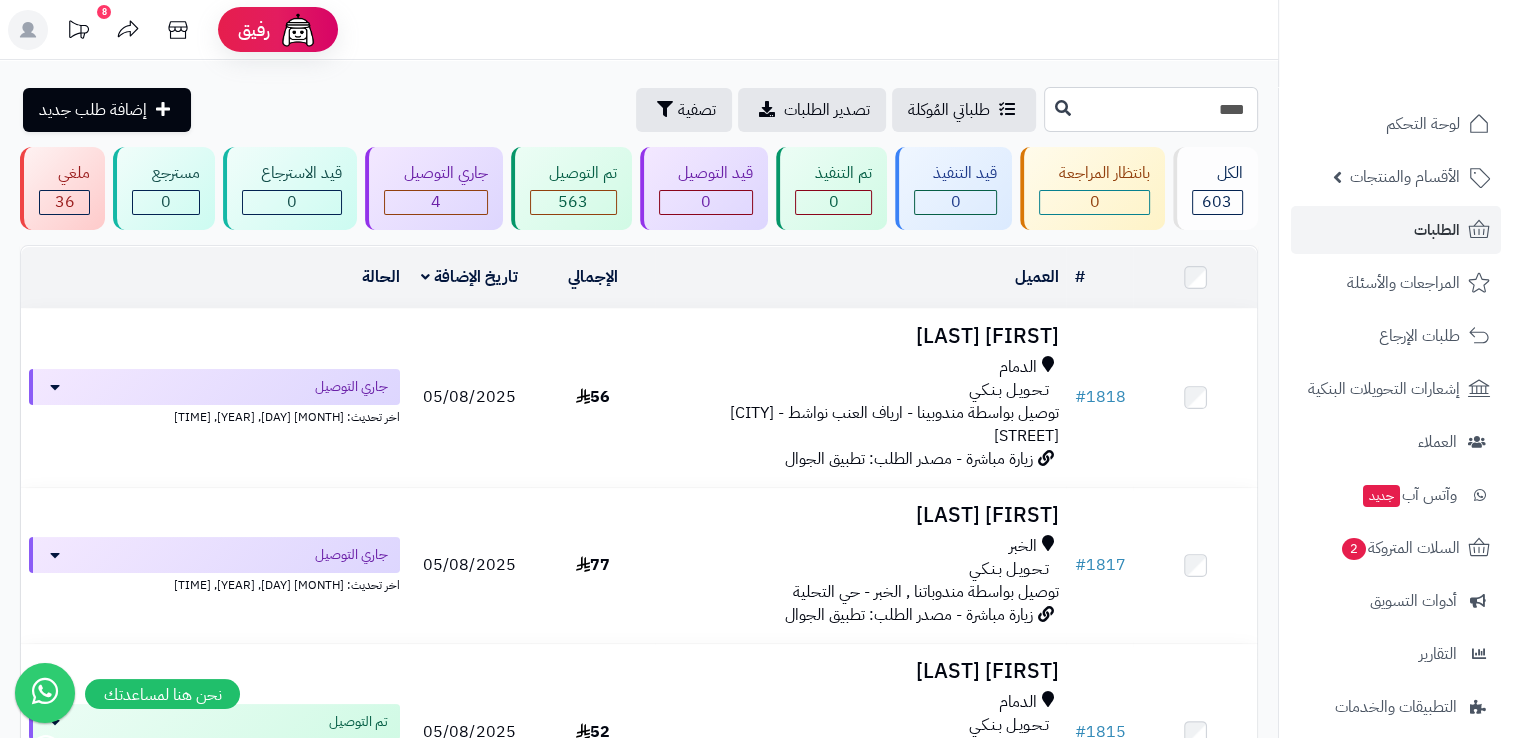 type on "****" 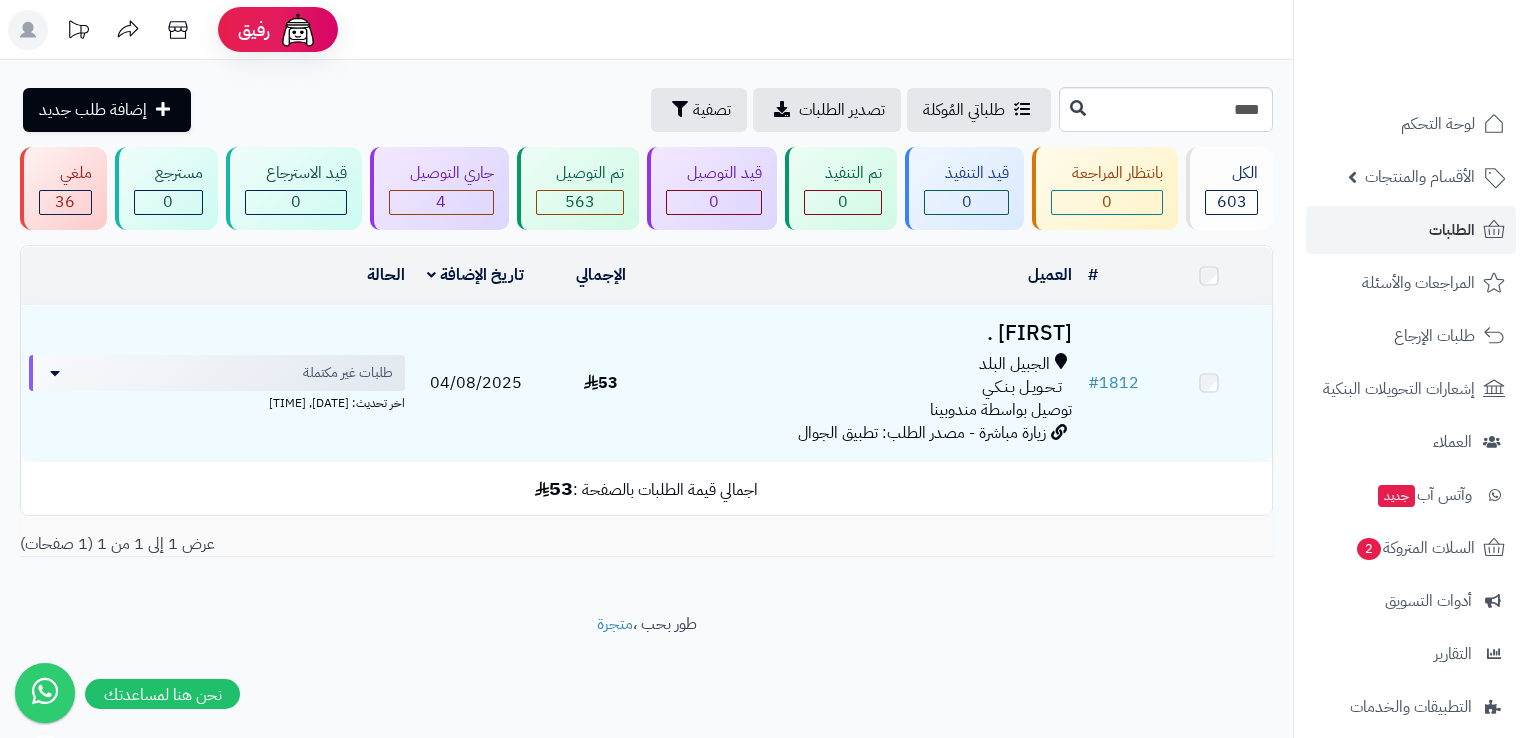 scroll, scrollTop: 0, scrollLeft: 0, axis: both 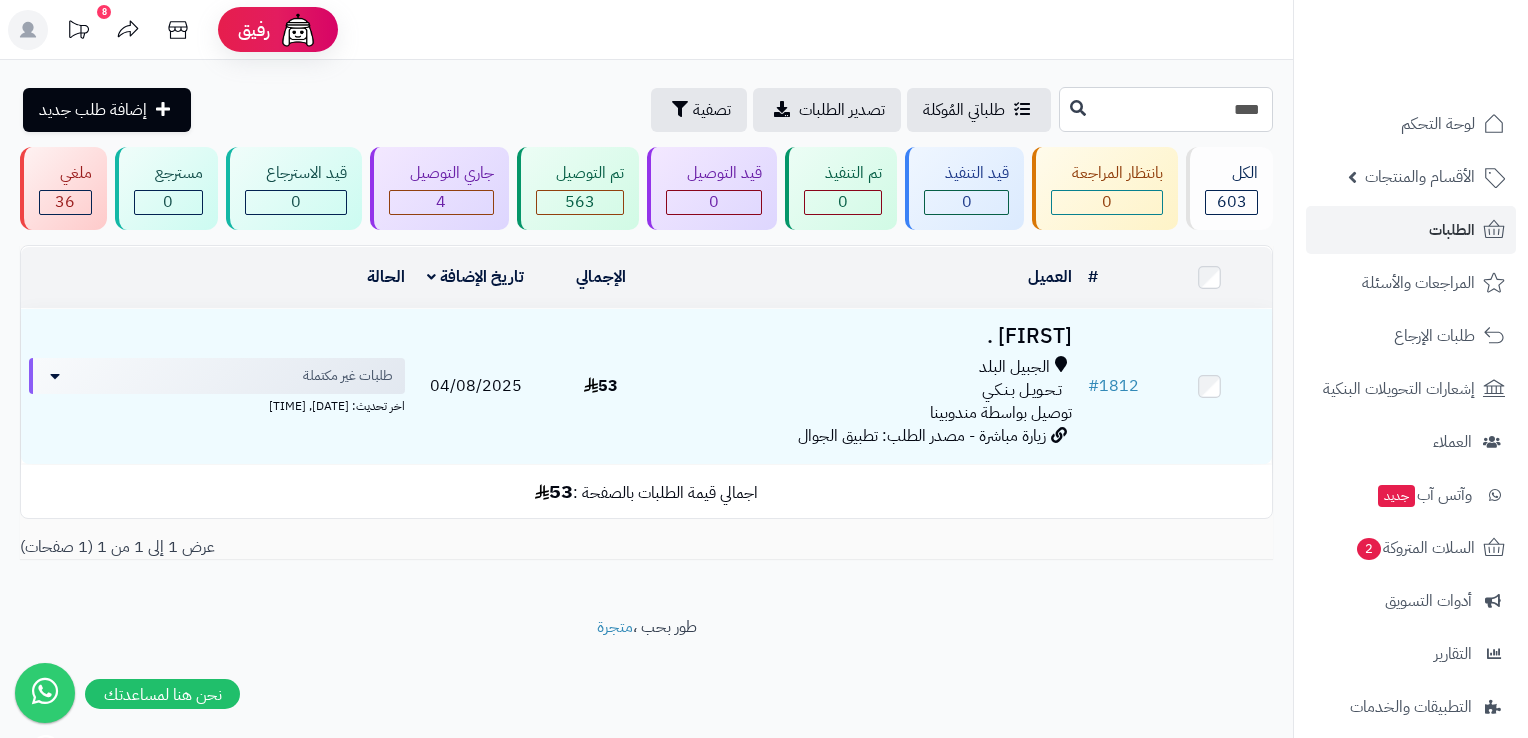 click on "****" at bounding box center (1166, 109) 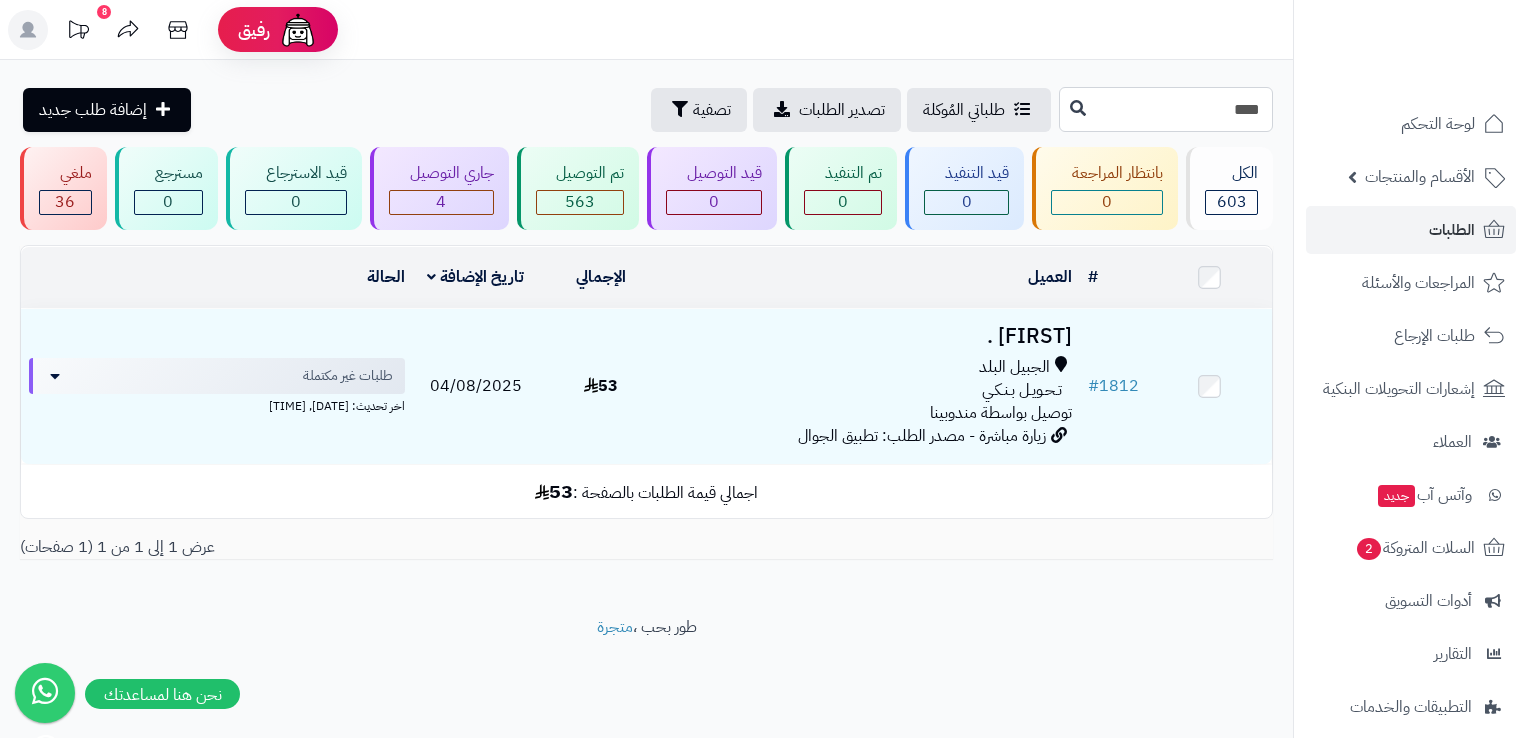 type on "****" 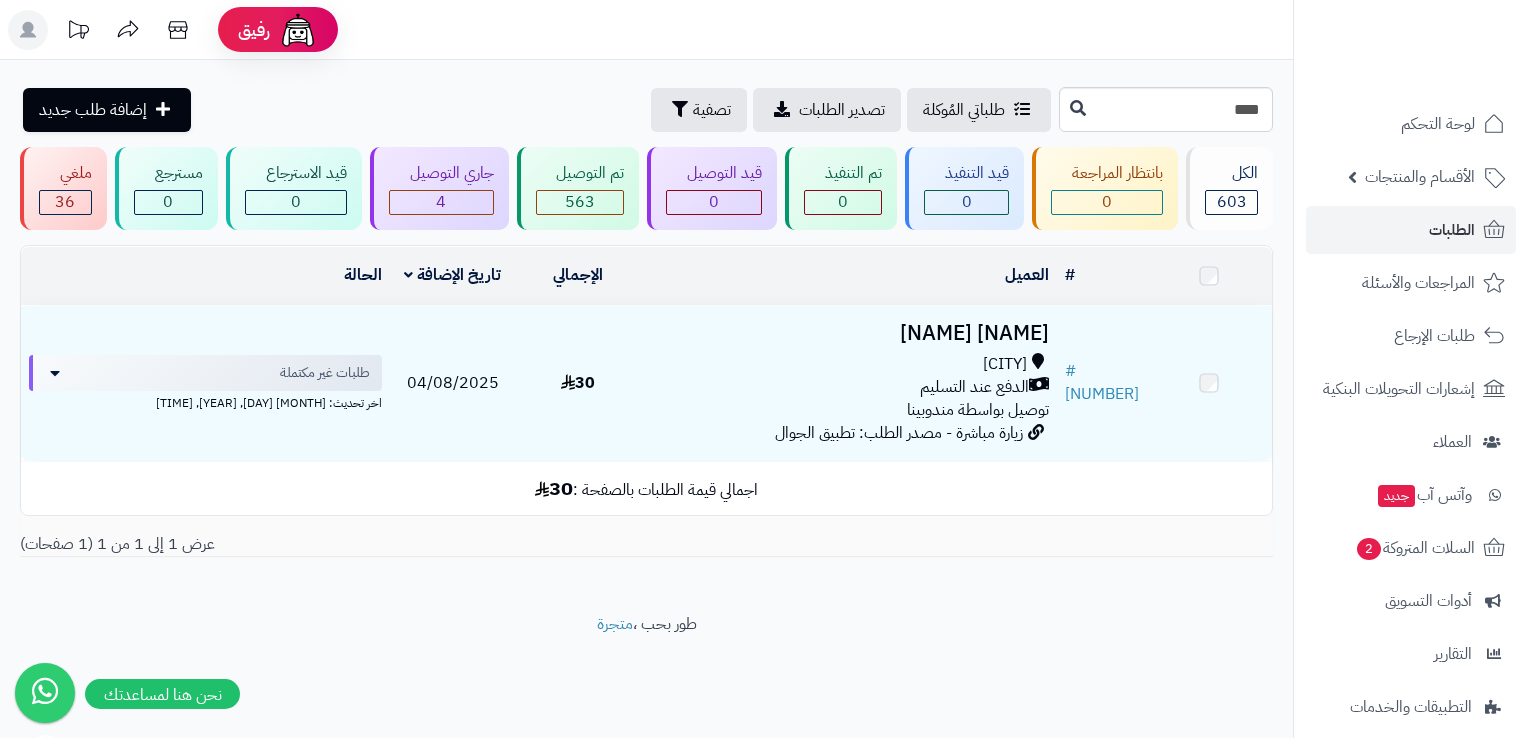 scroll, scrollTop: 0, scrollLeft: 0, axis: both 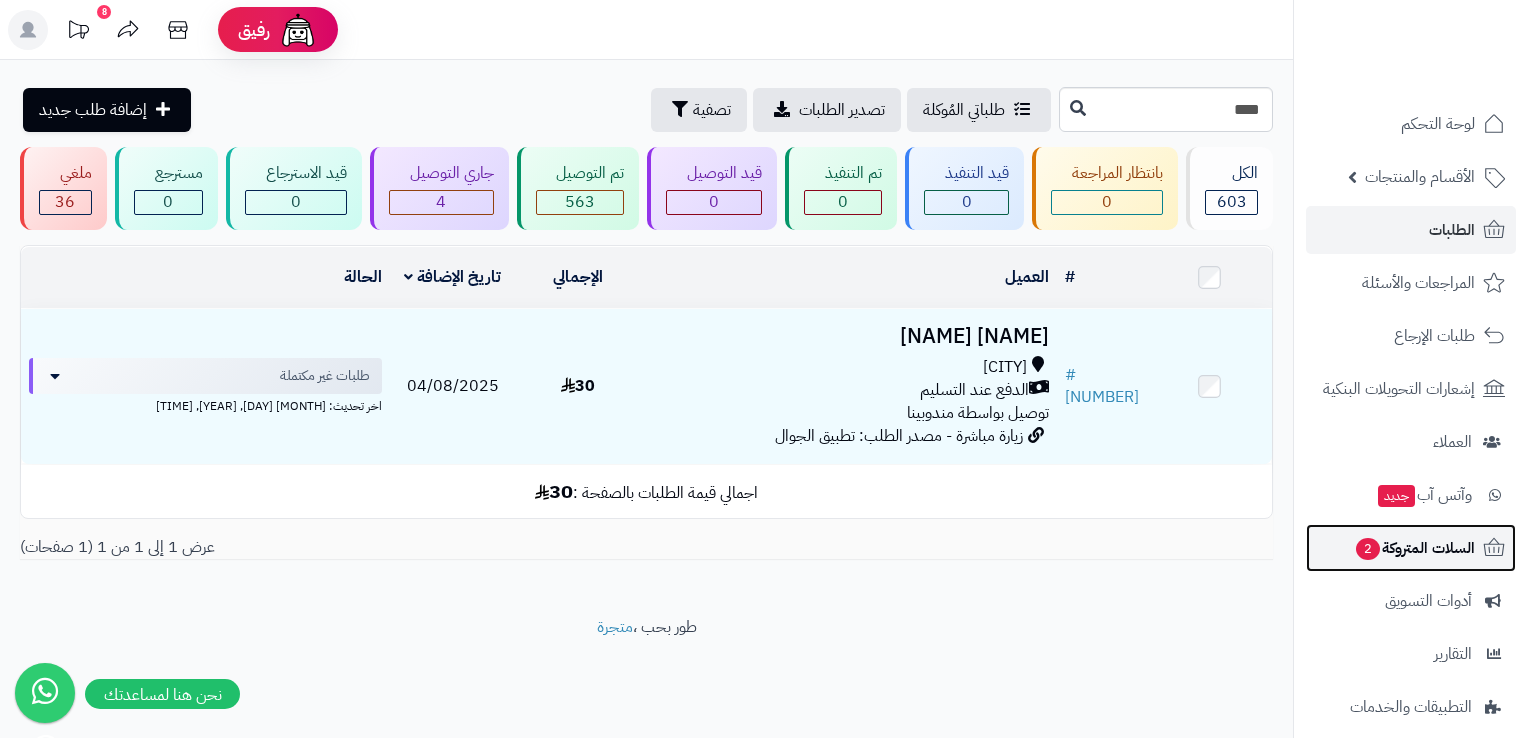 click on "السلات المتروكة  2" at bounding box center [1414, 548] 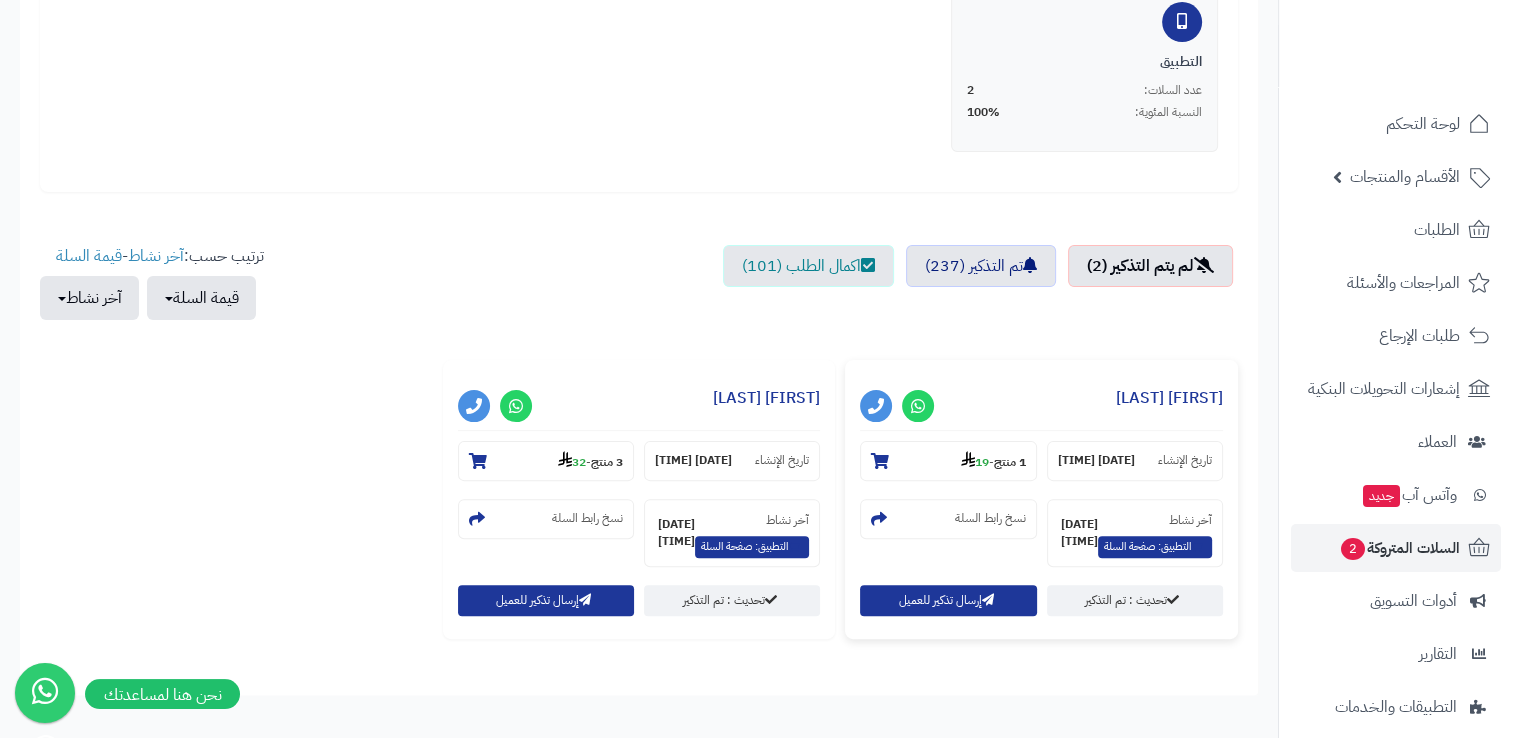 scroll, scrollTop: 0, scrollLeft: 0, axis: both 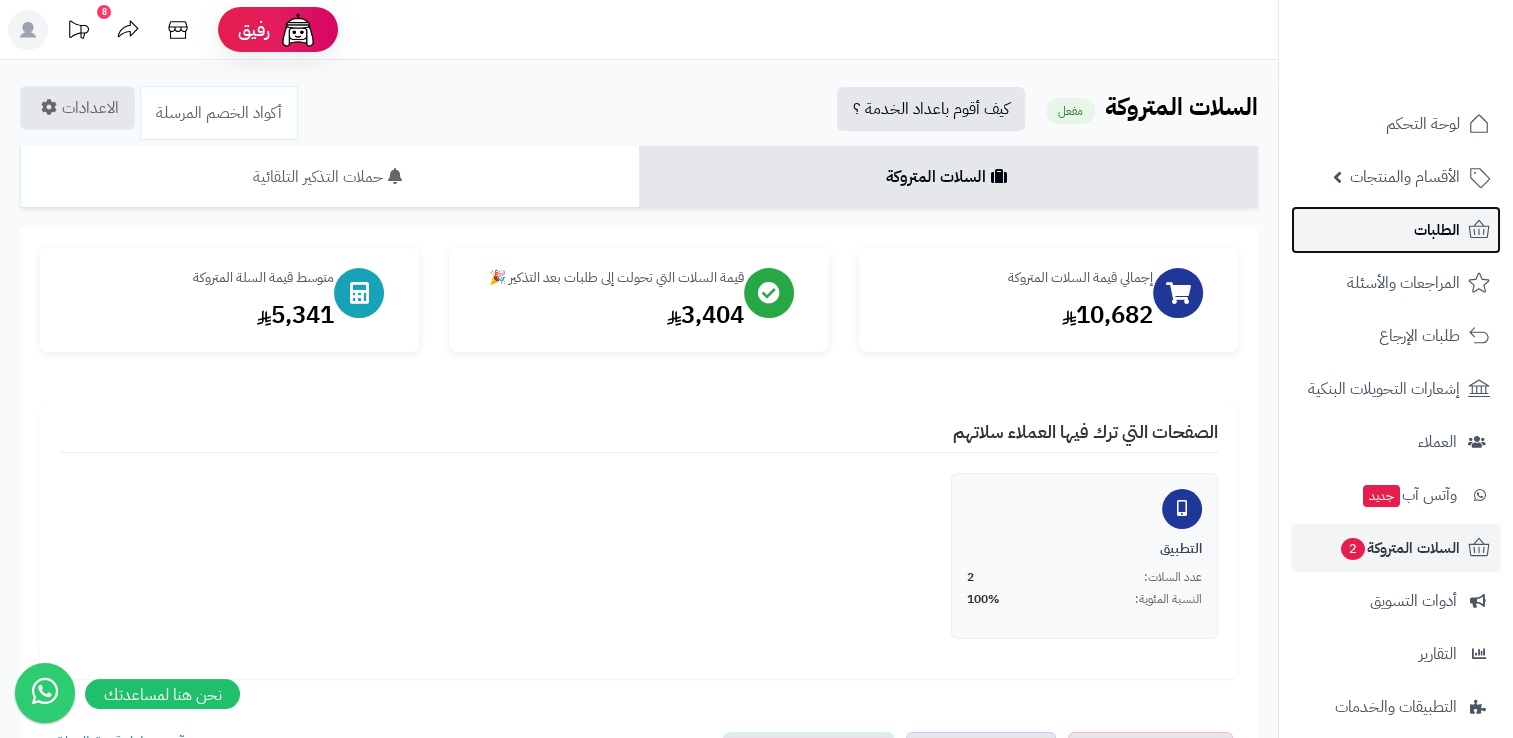 click on "الطلبات" at bounding box center (1437, 230) 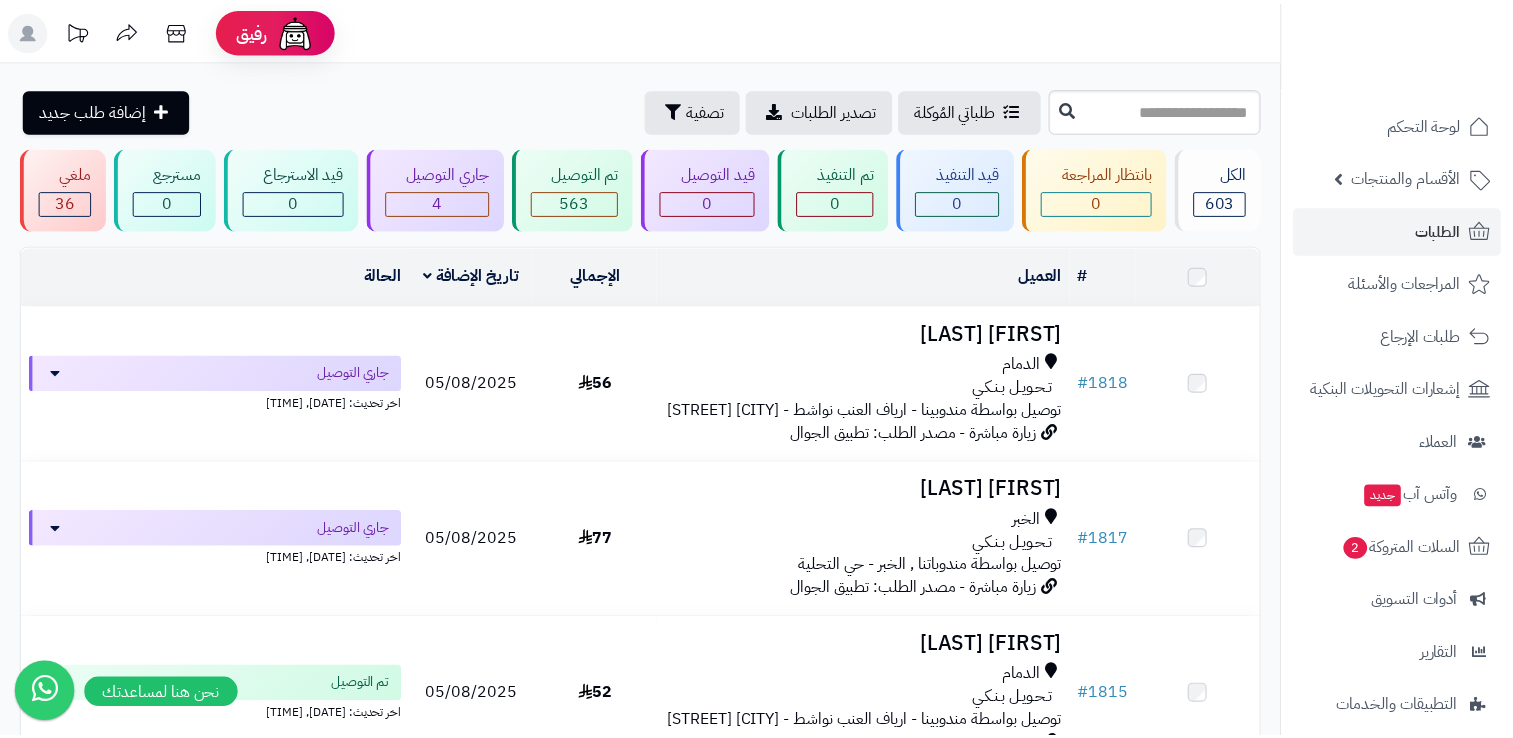 scroll, scrollTop: 0, scrollLeft: 0, axis: both 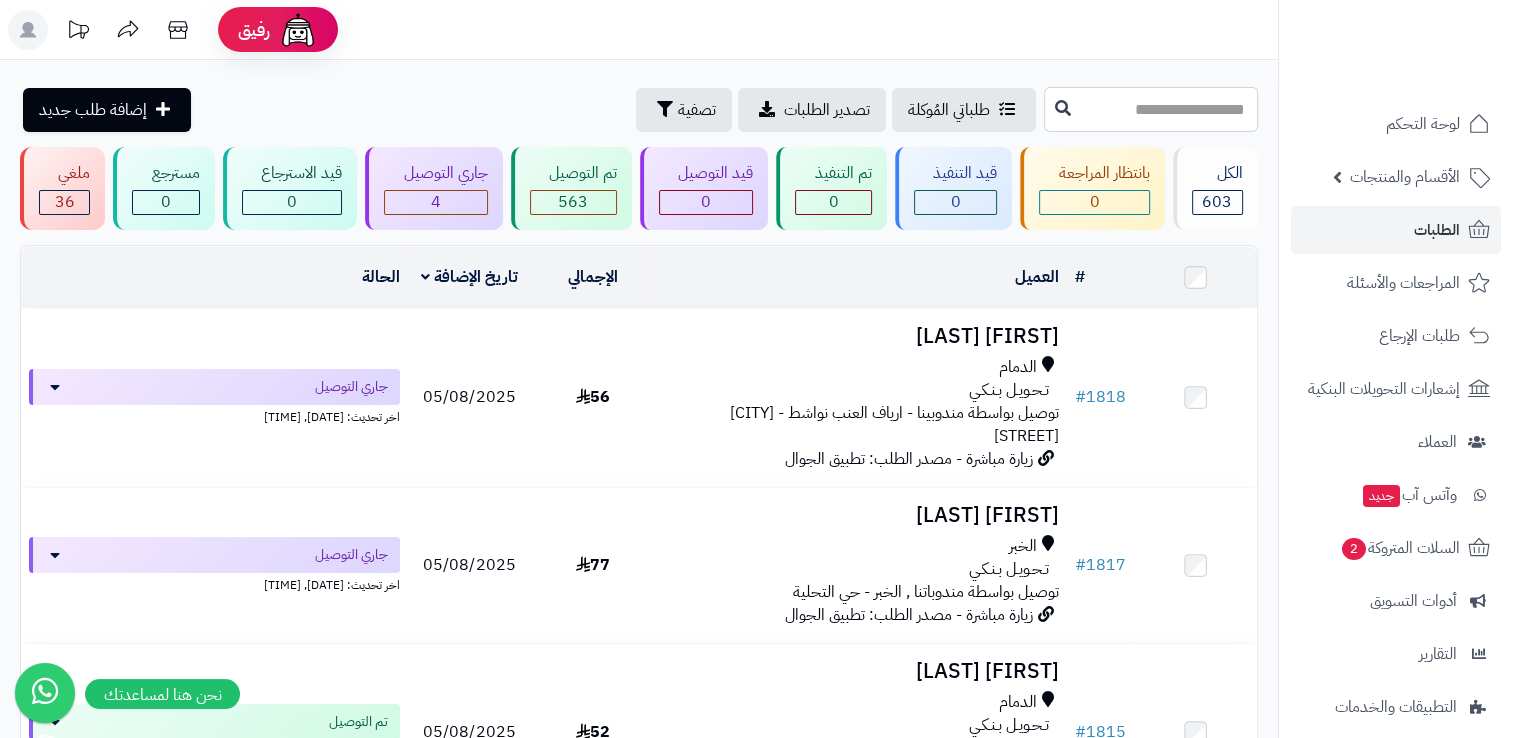 click at bounding box center (1151, 109) 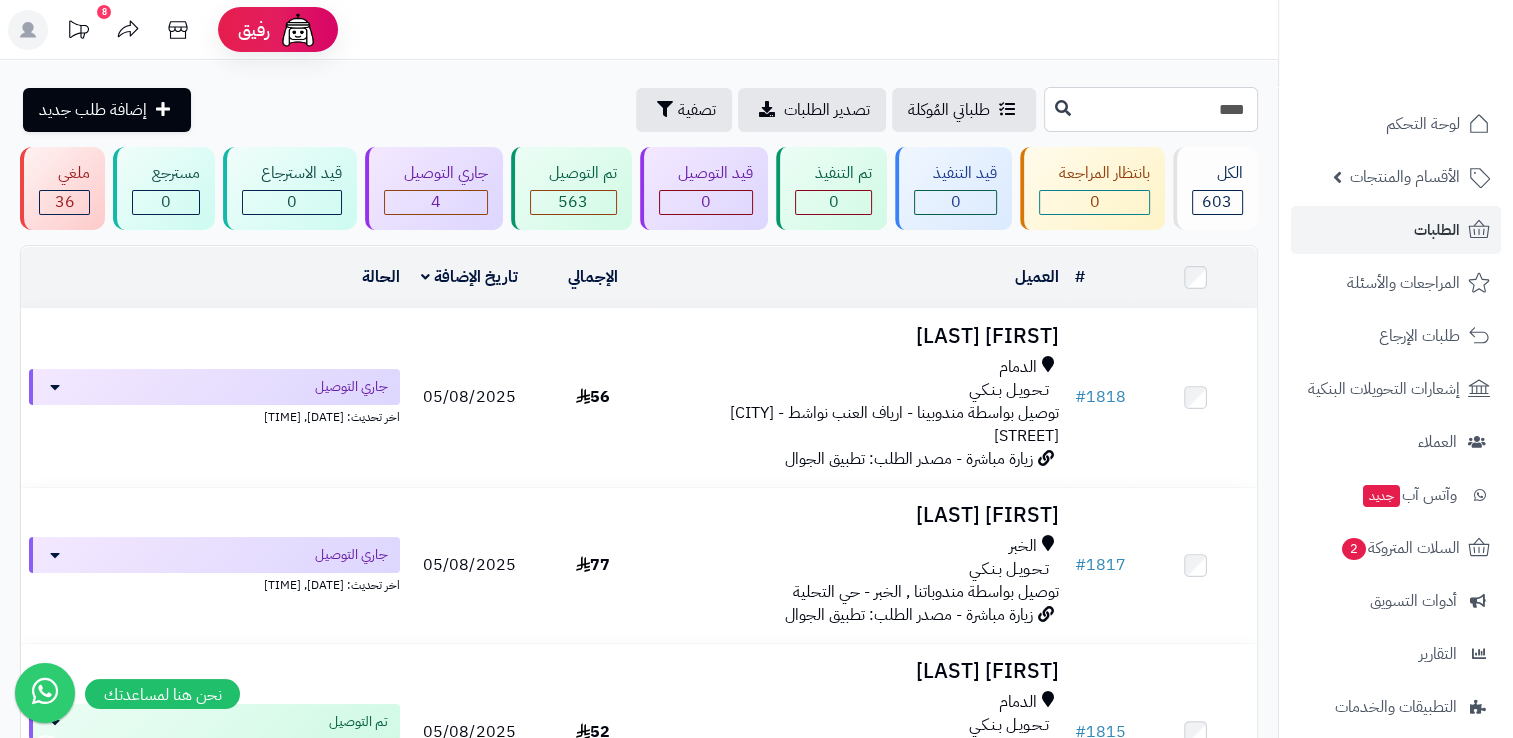 type on "****" 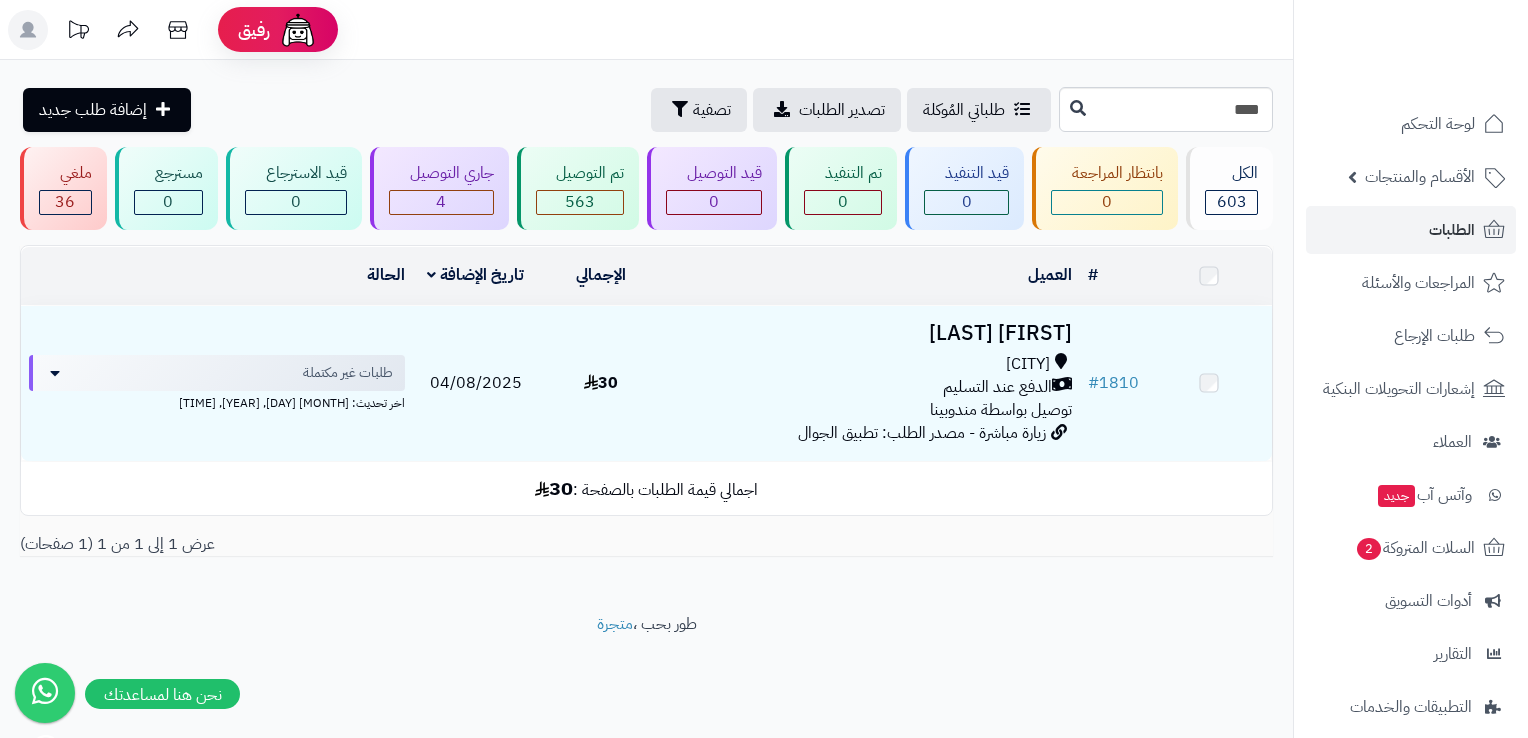 scroll, scrollTop: 0, scrollLeft: 0, axis: both 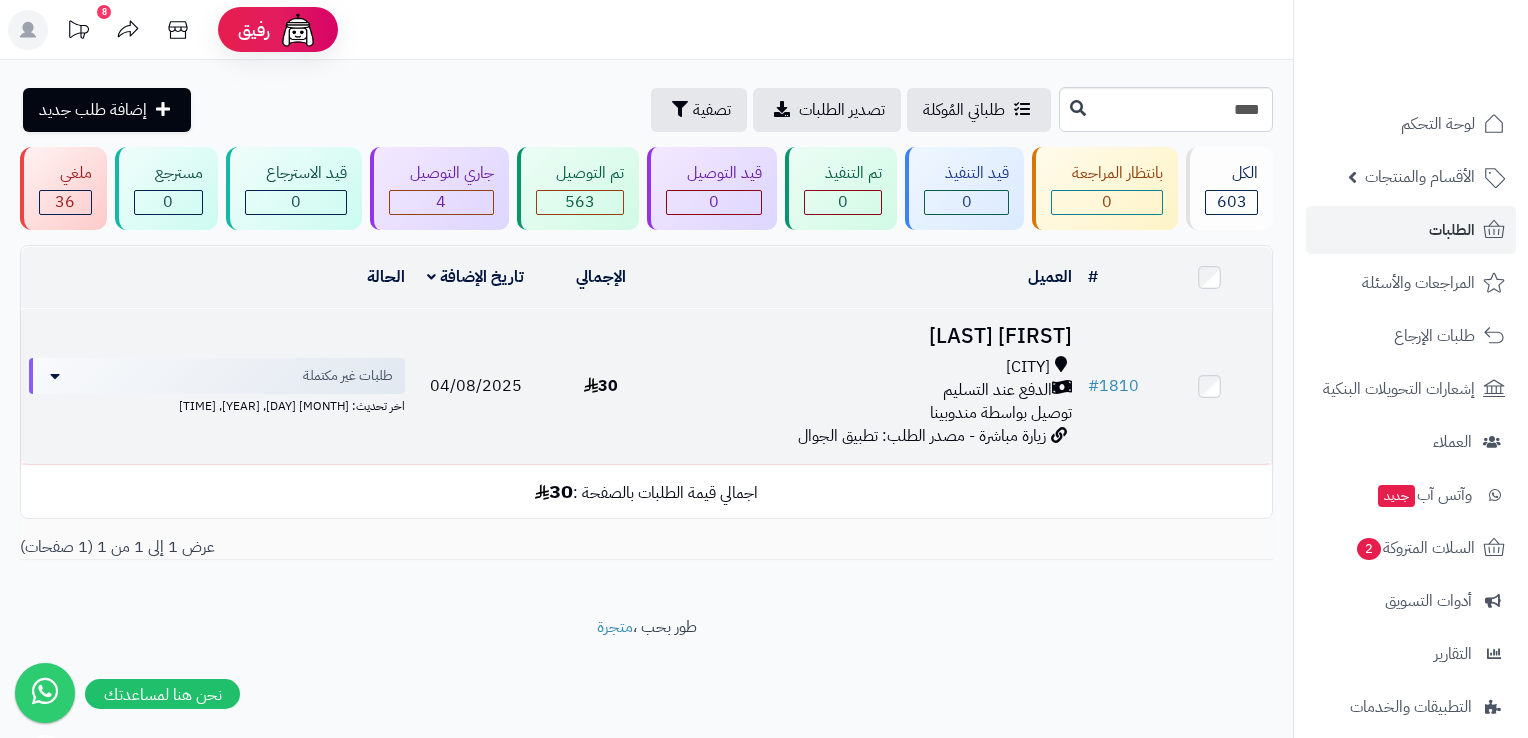 click on "الدفع عند التسليم" at bounding box center [871, 390] 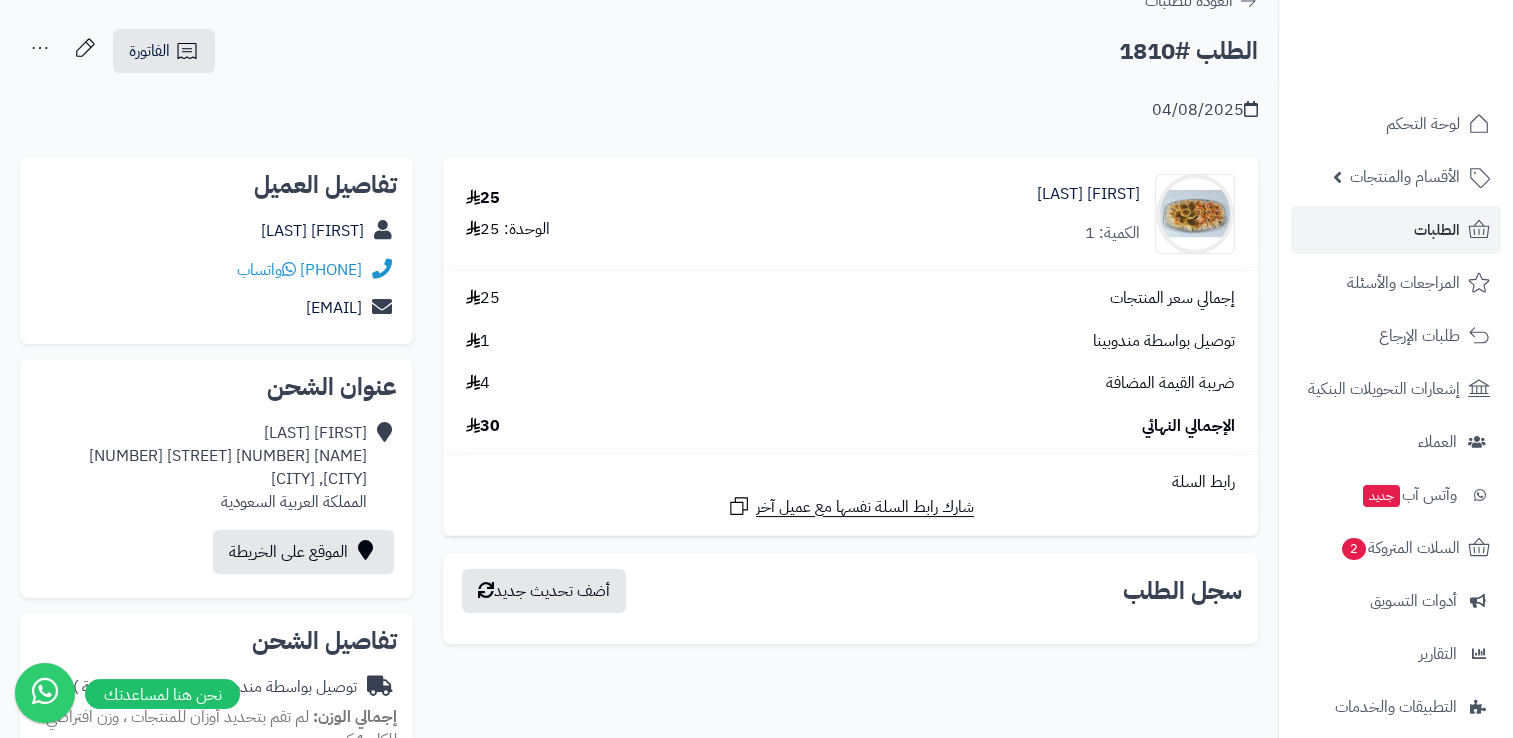 scroll, scrollTop: 0, scrollLeft: 0, axis: both 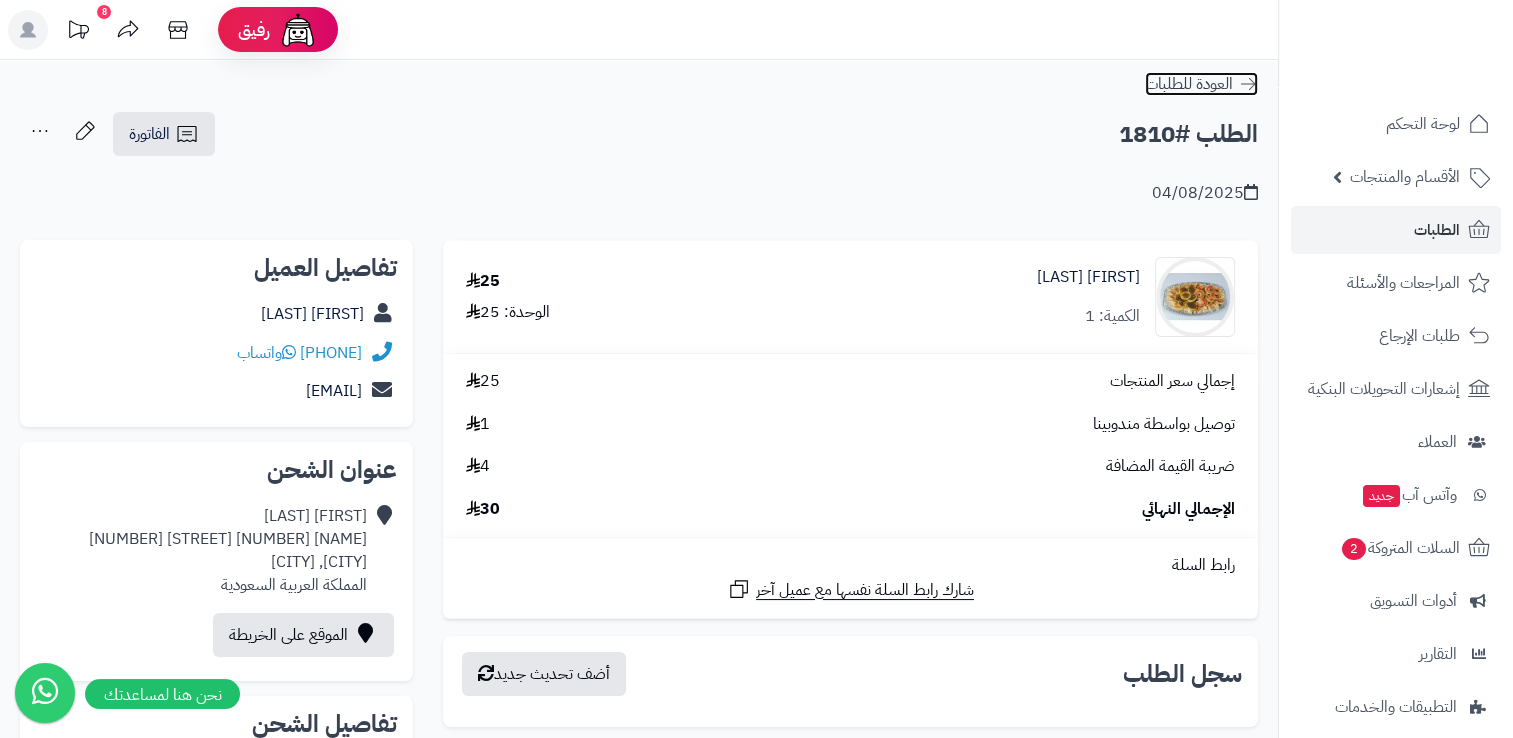 click 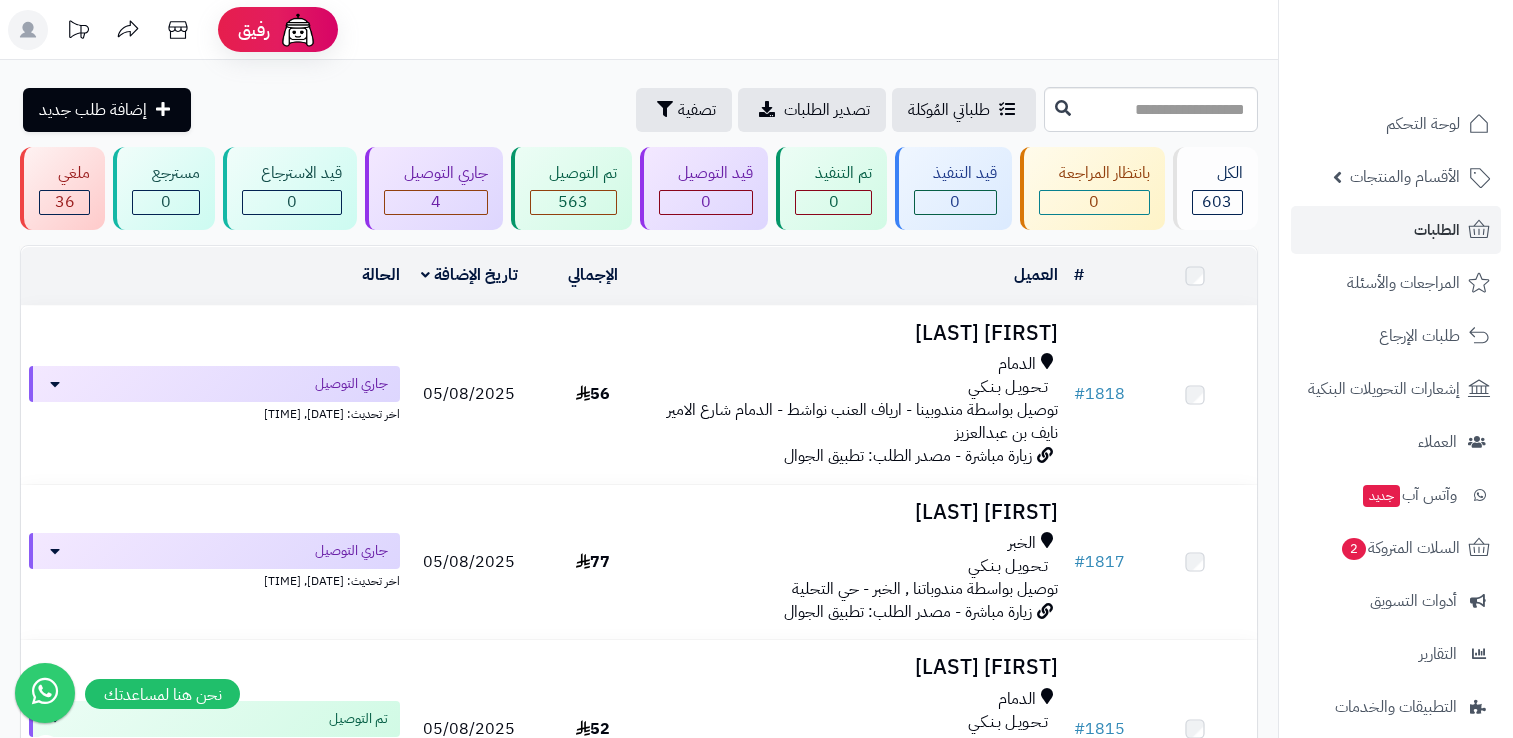 scroll, scrollTop: 0, scrollLeft: 0, axis: both 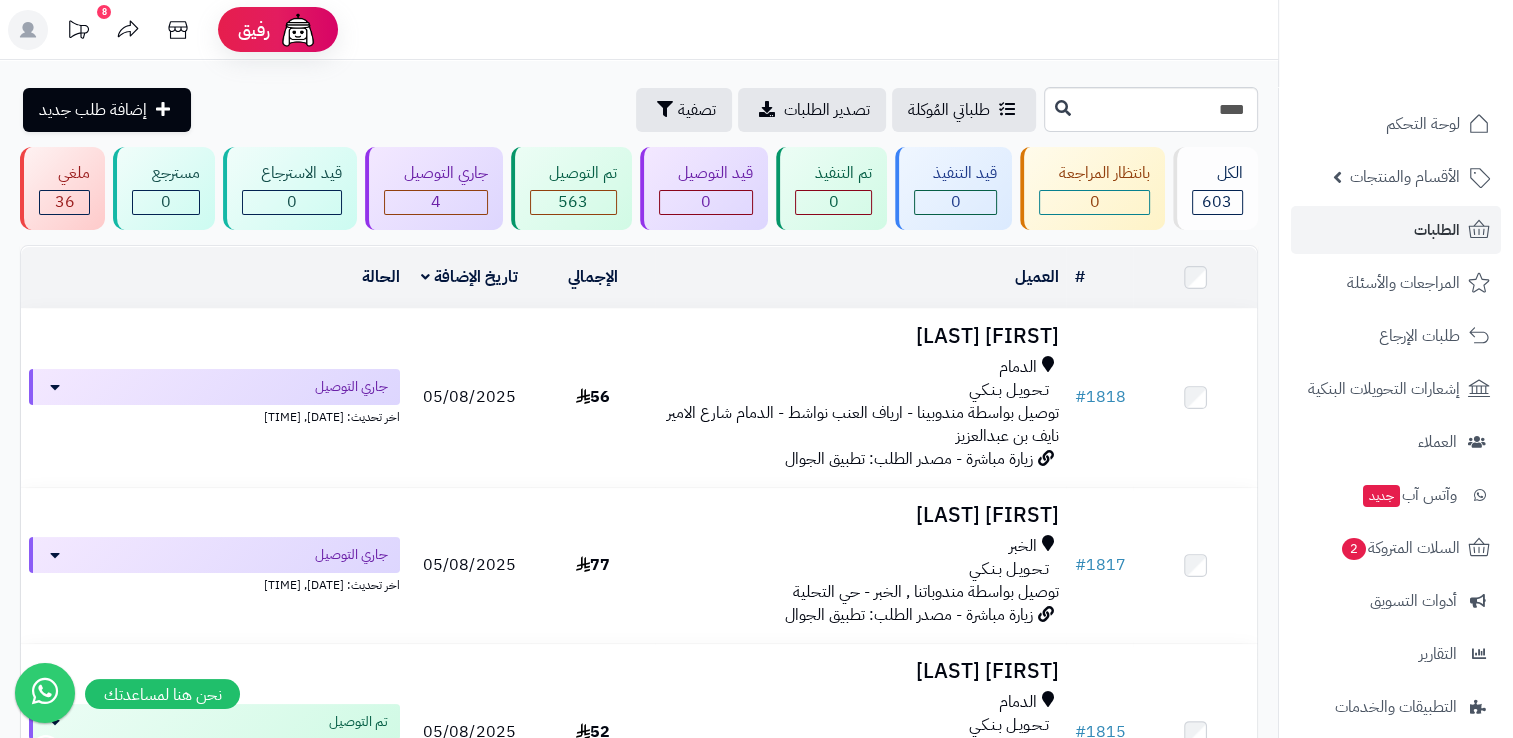 type on "****" 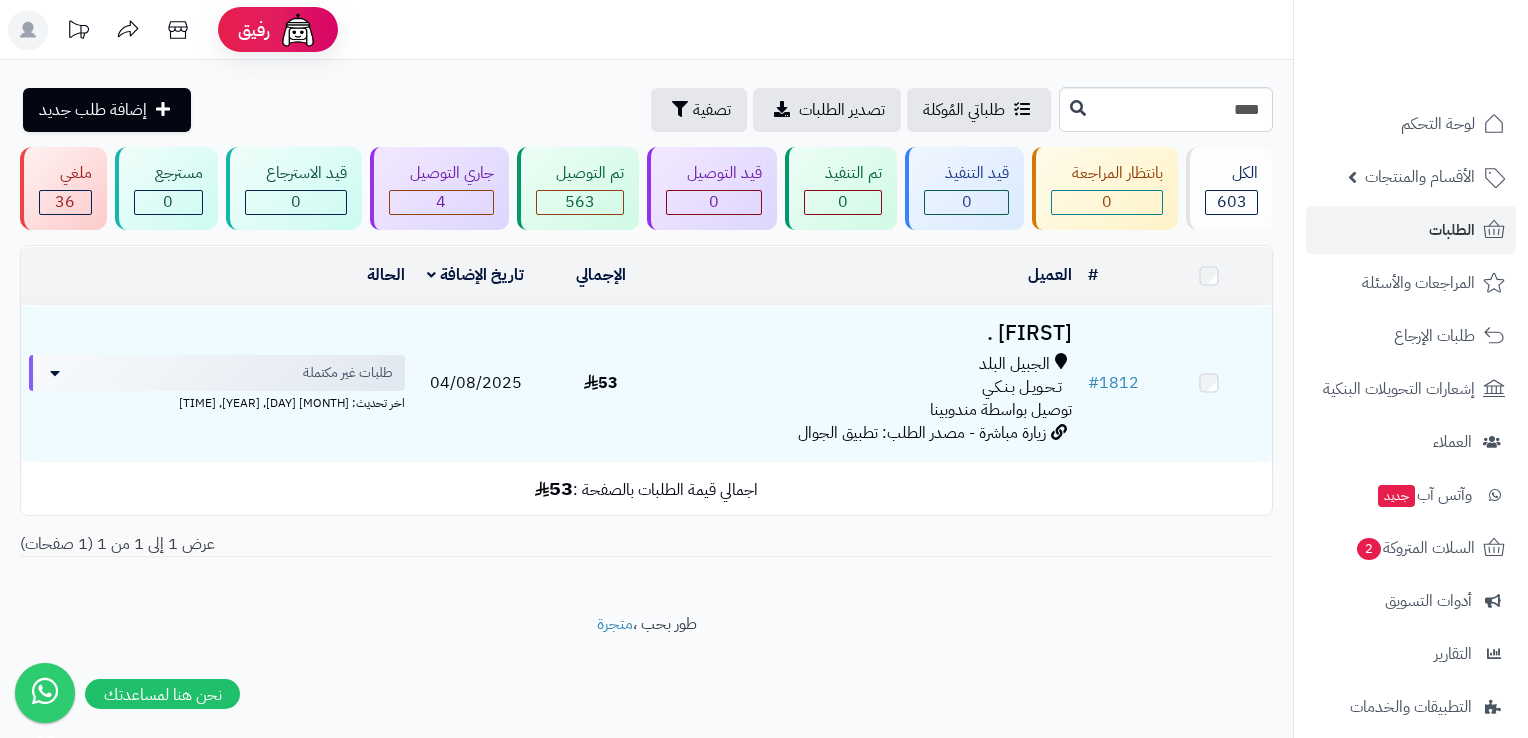 scroll, scrollTop: 0, scrollLeft: 0, axis: both 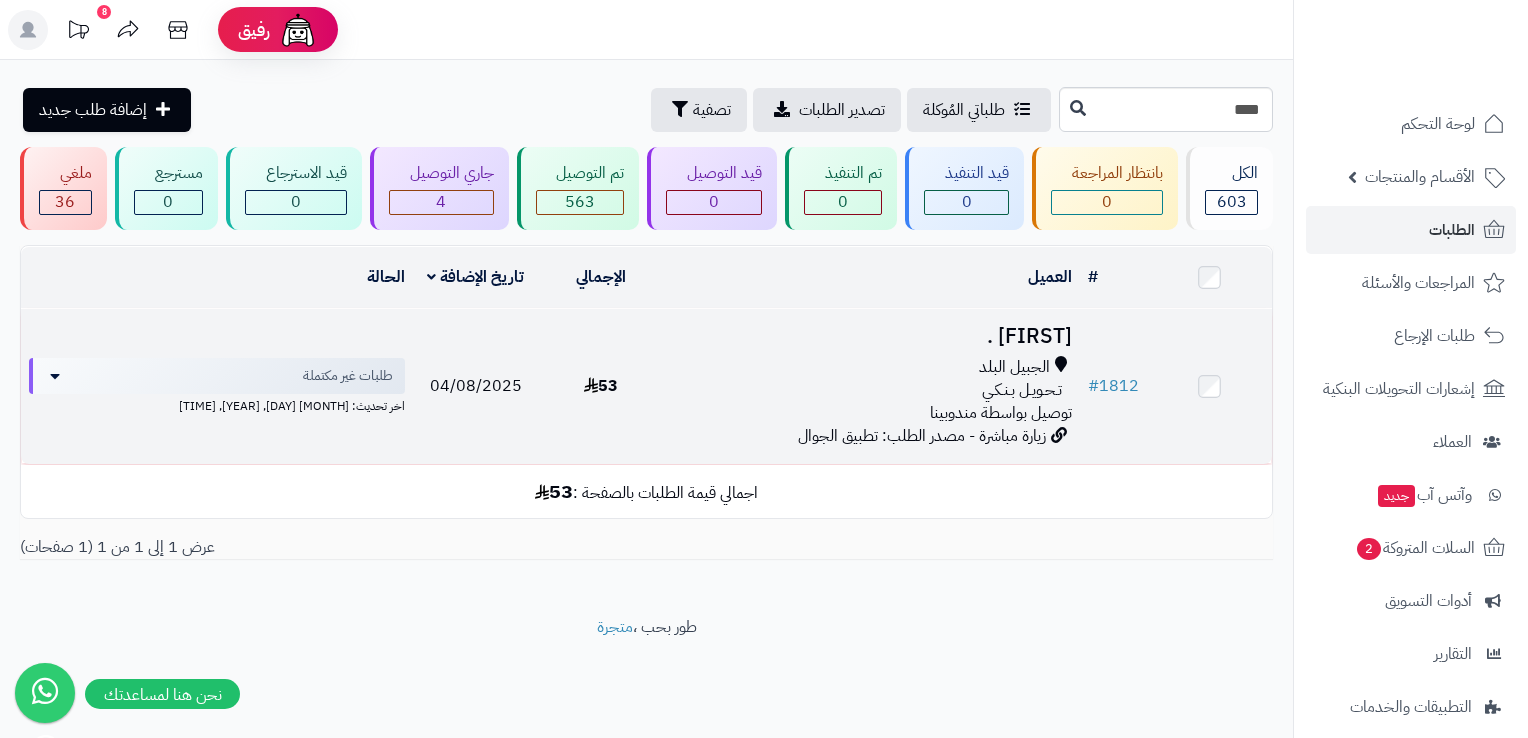 click on "[FIRST] ." at bounding box center [871, 336] 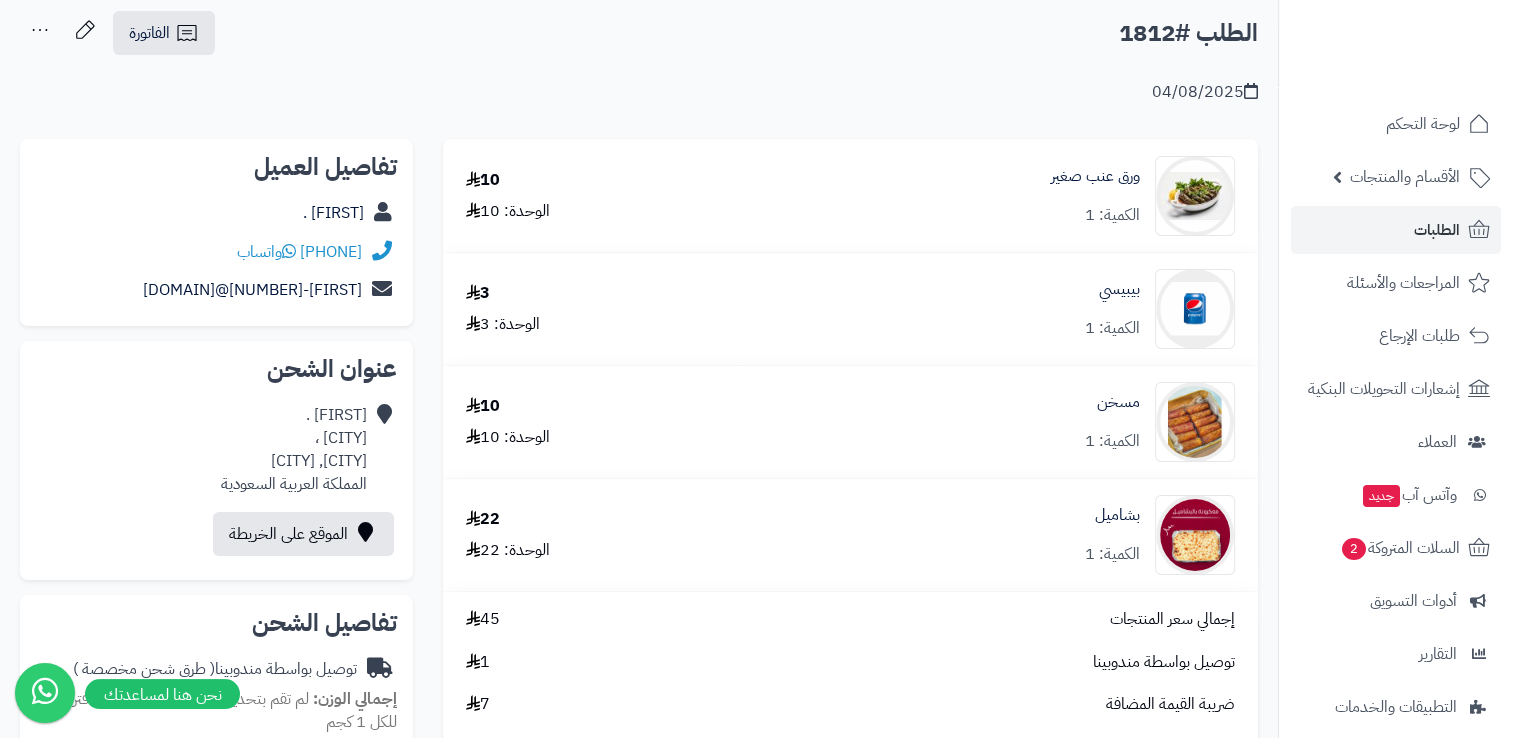 scroll, scrollTop: 100, scrollLeft: 0, axis: vertical 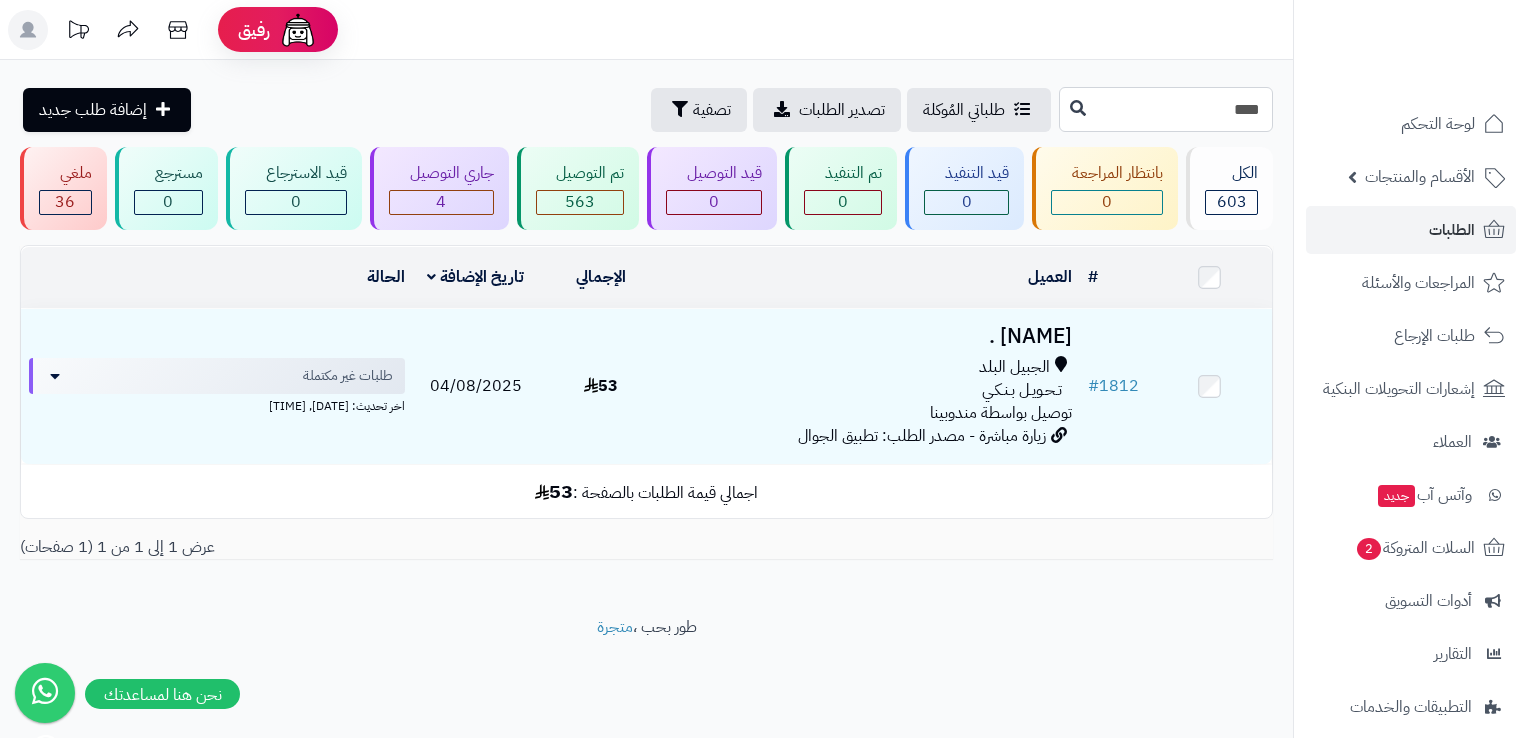 click on "****" at bounding box center [1166, 109] 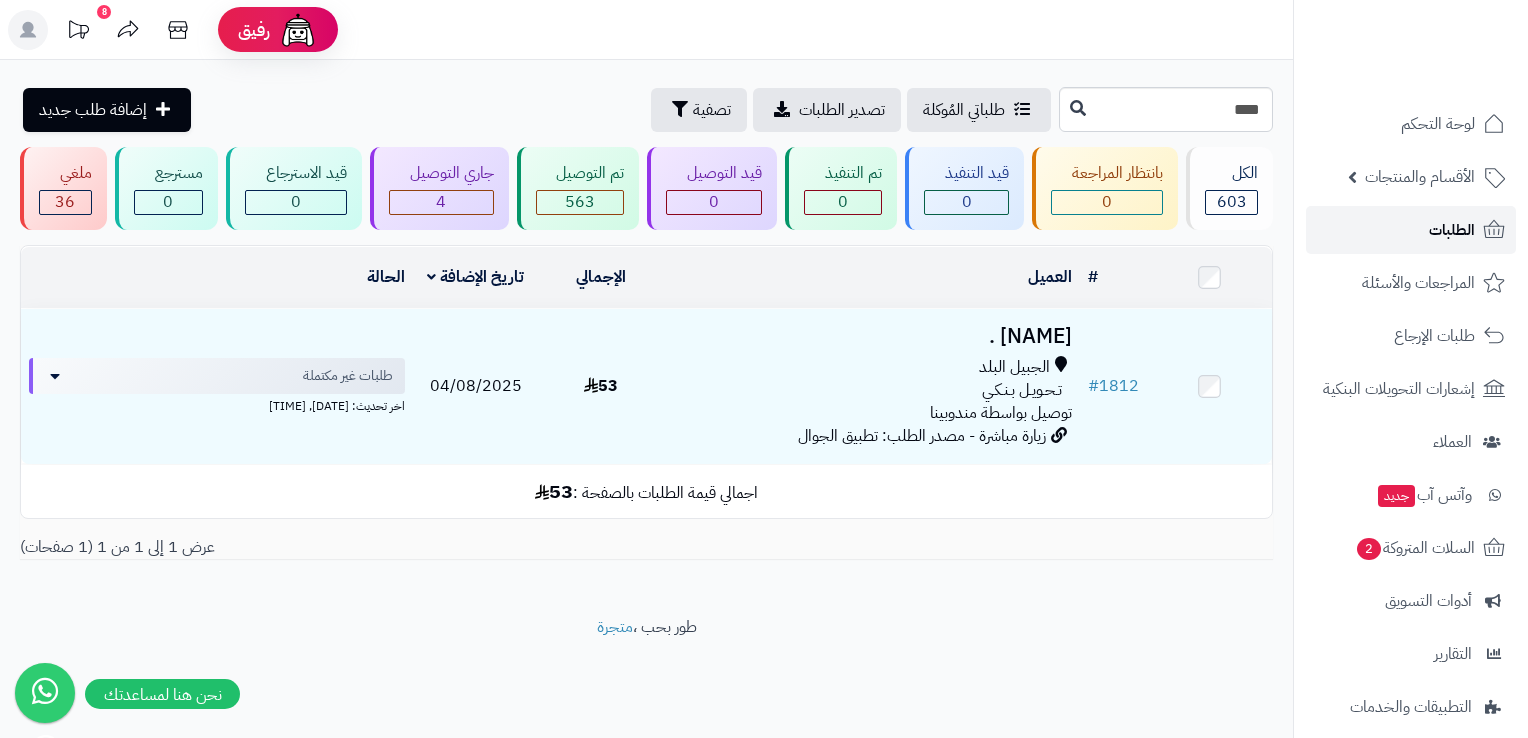 click on "الطلبات" at bounding box center (1411, 230) 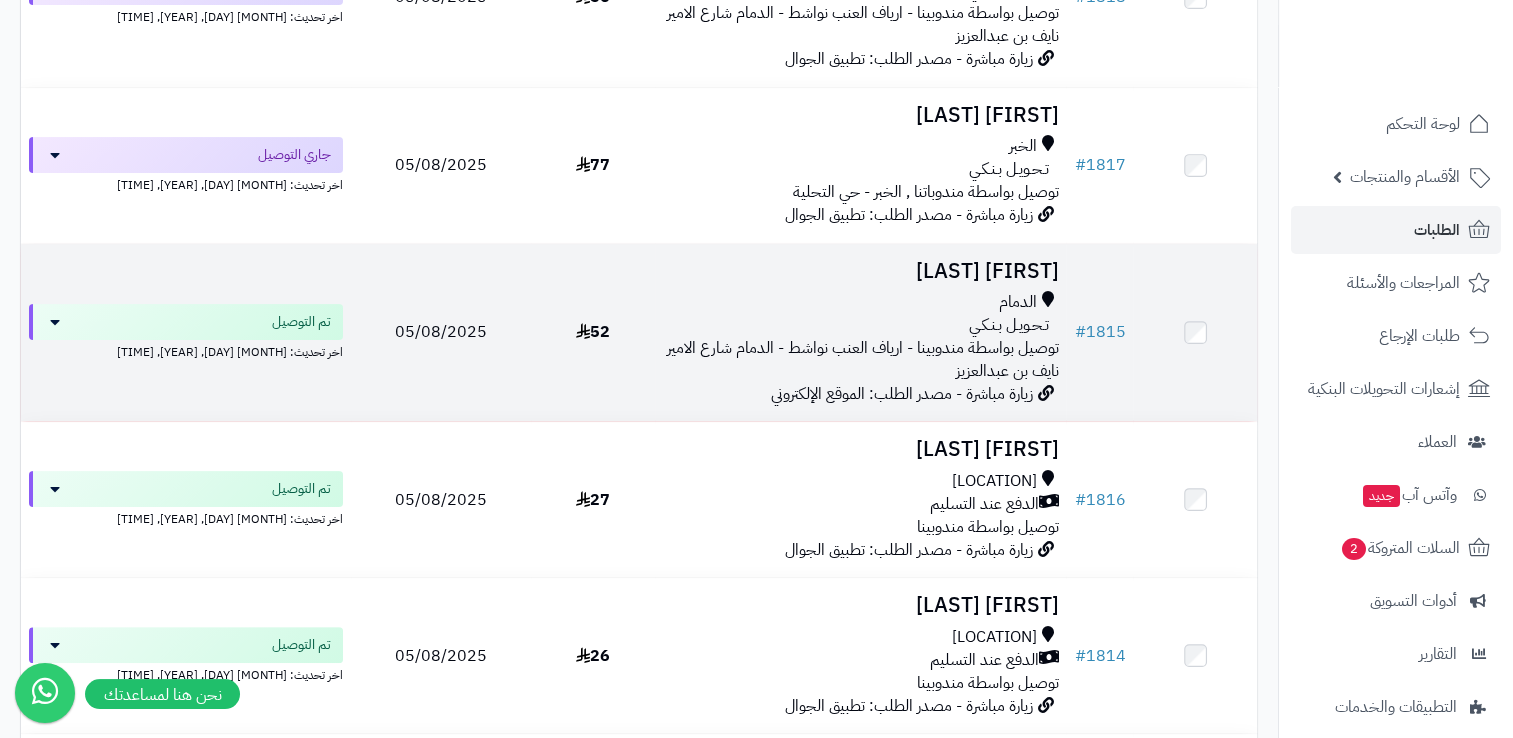 scroll, scrollTop: 0, scrollLeft: 0, axis: both 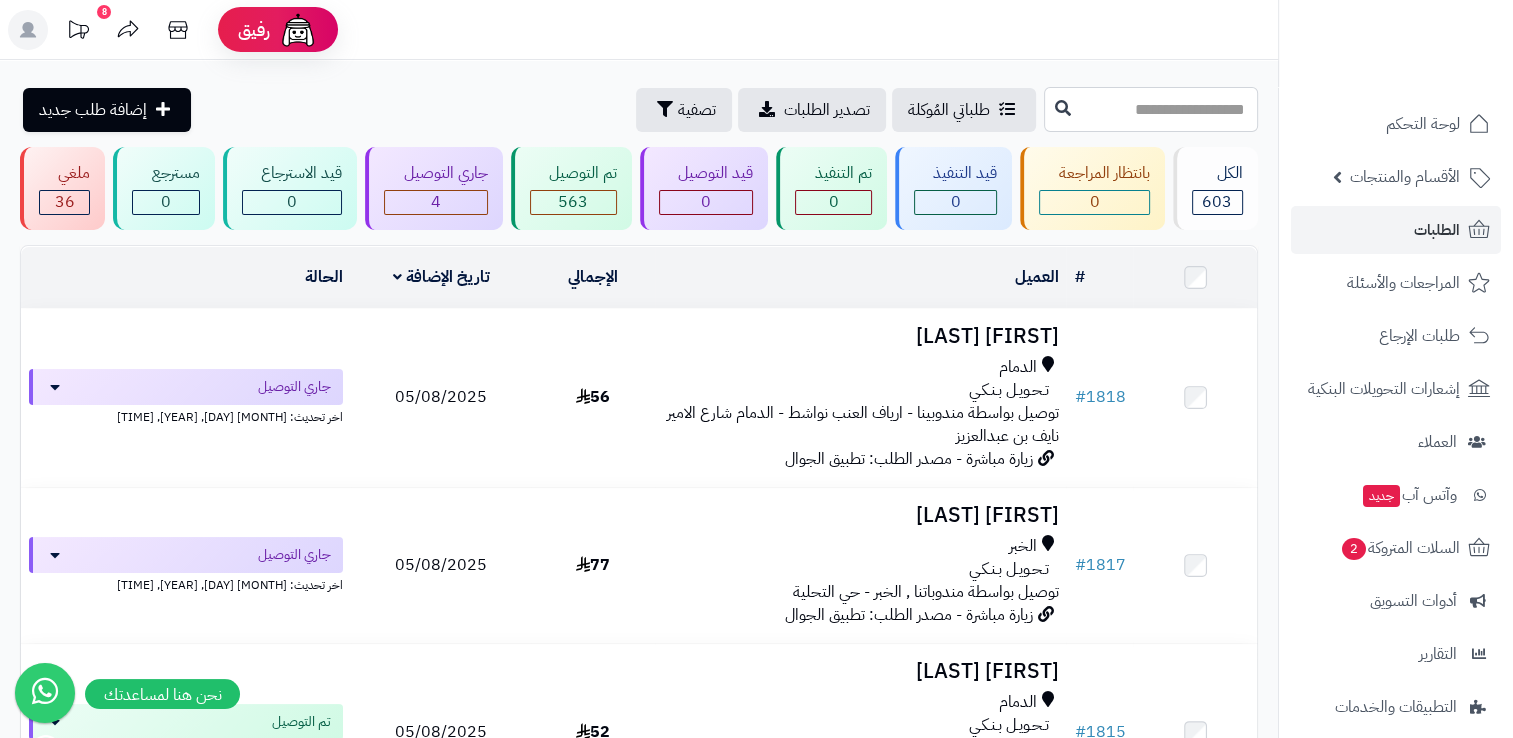 click at bounding box center [1151, 109] 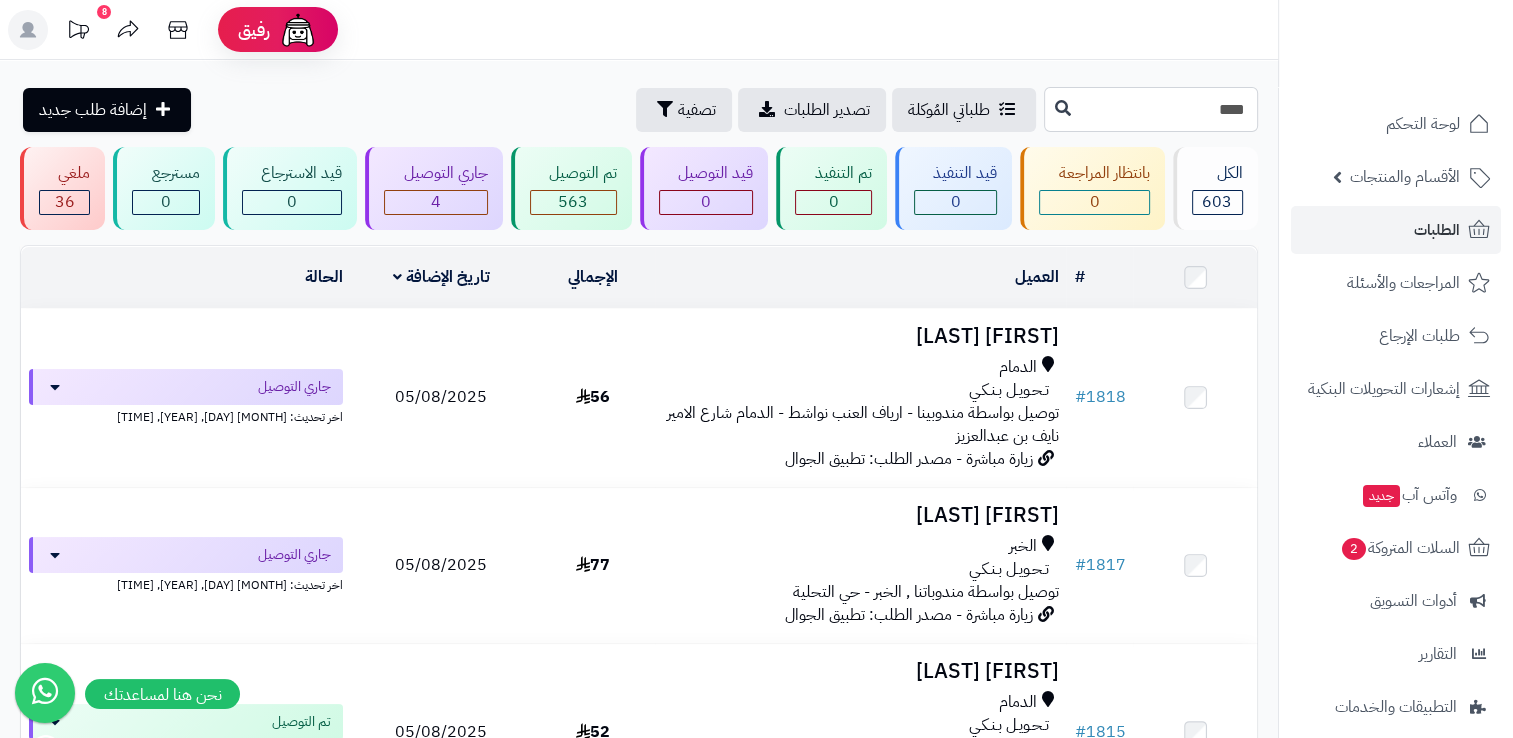 type on "****" 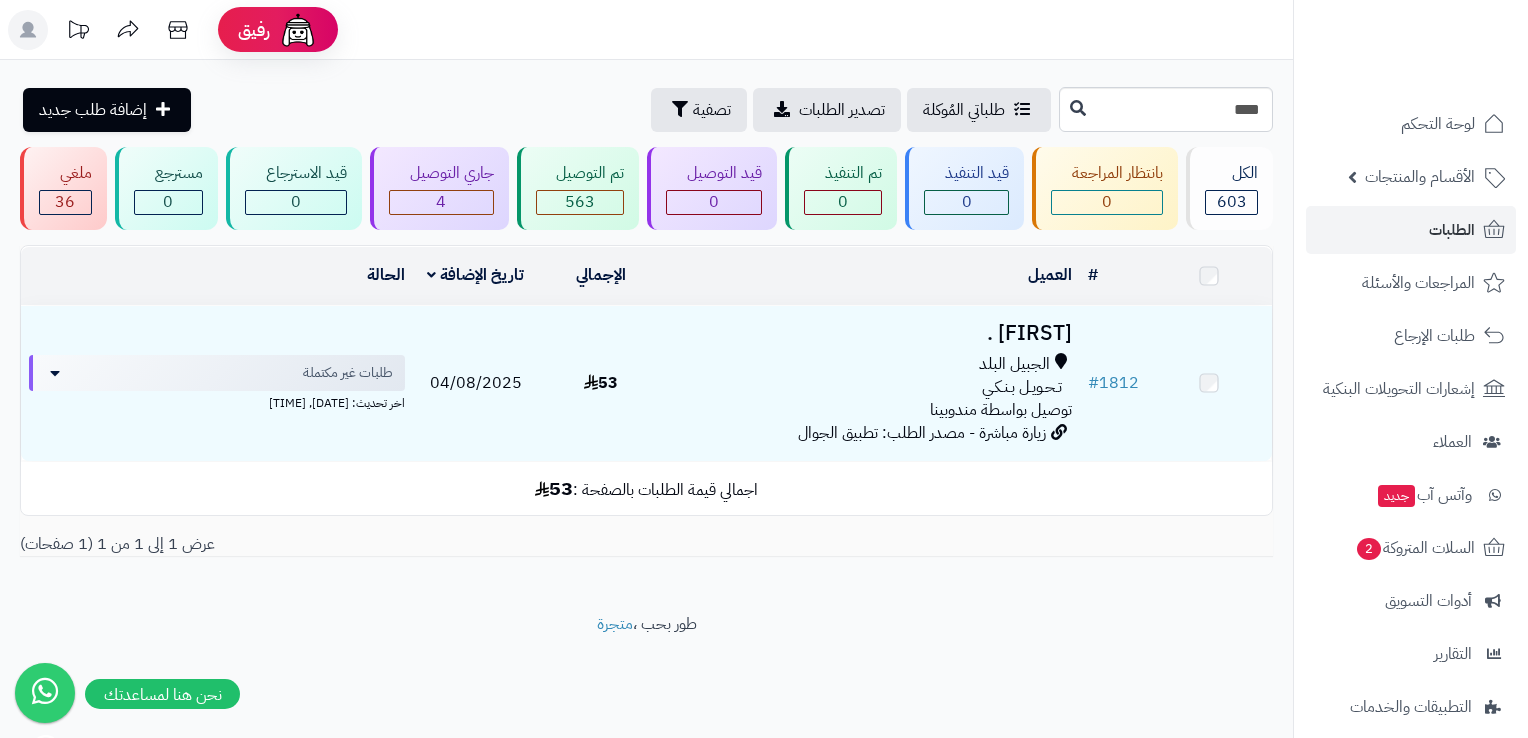scroll, scrollTop: 0, scrollLeft: 0, axis: both 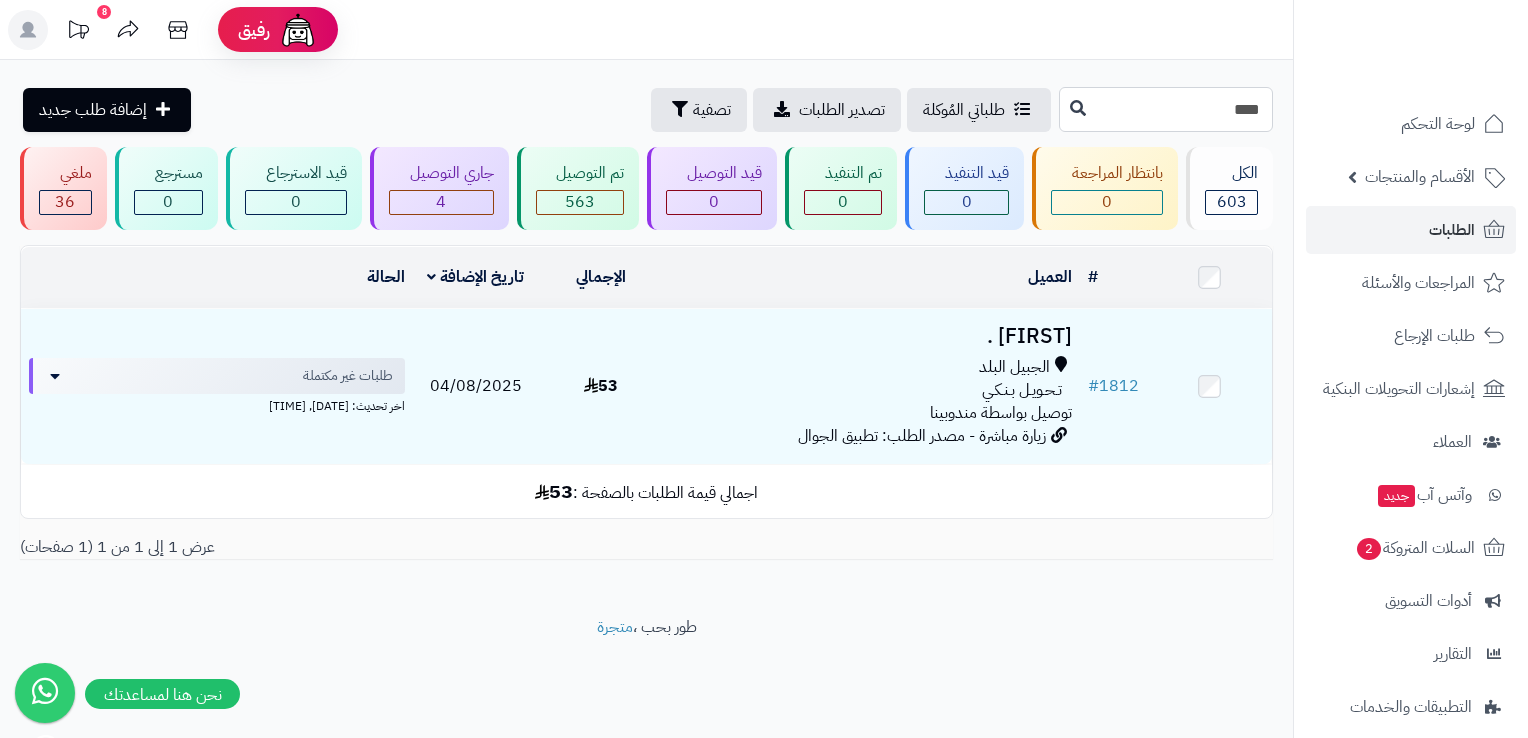 click on "****" at bounding box center (1166, 109) 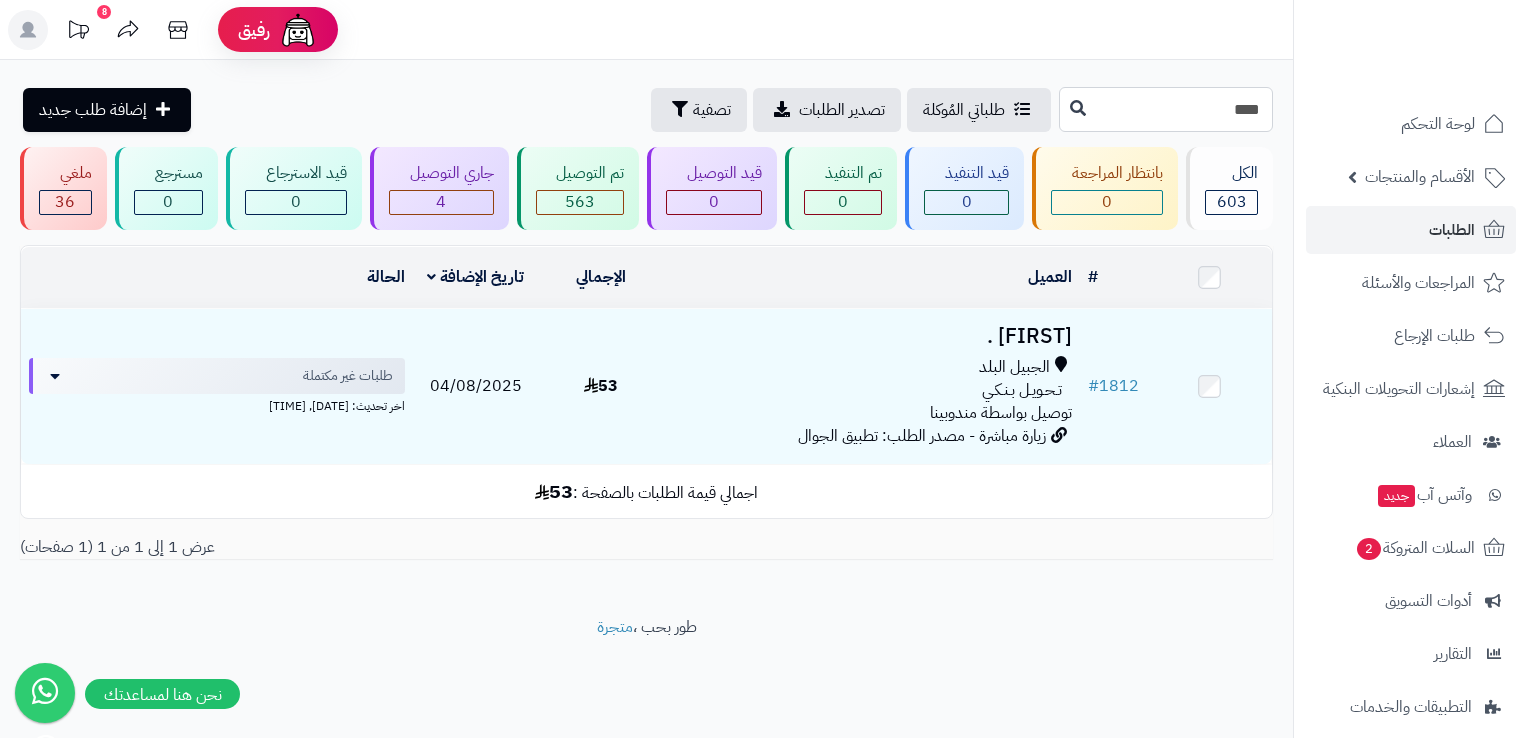 type on "****" 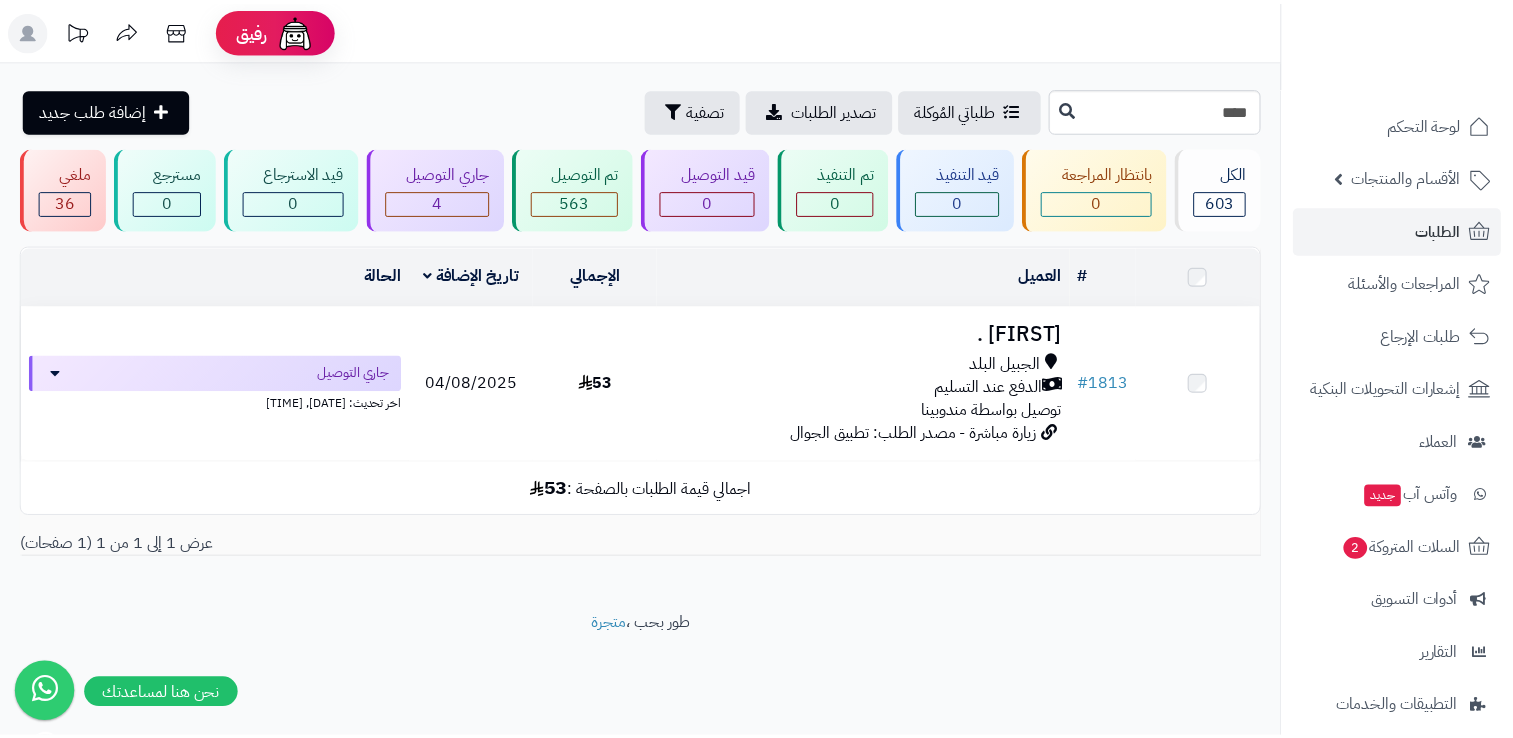 scroll, scrollTop: 0, scrollLeft: 0, axis: both 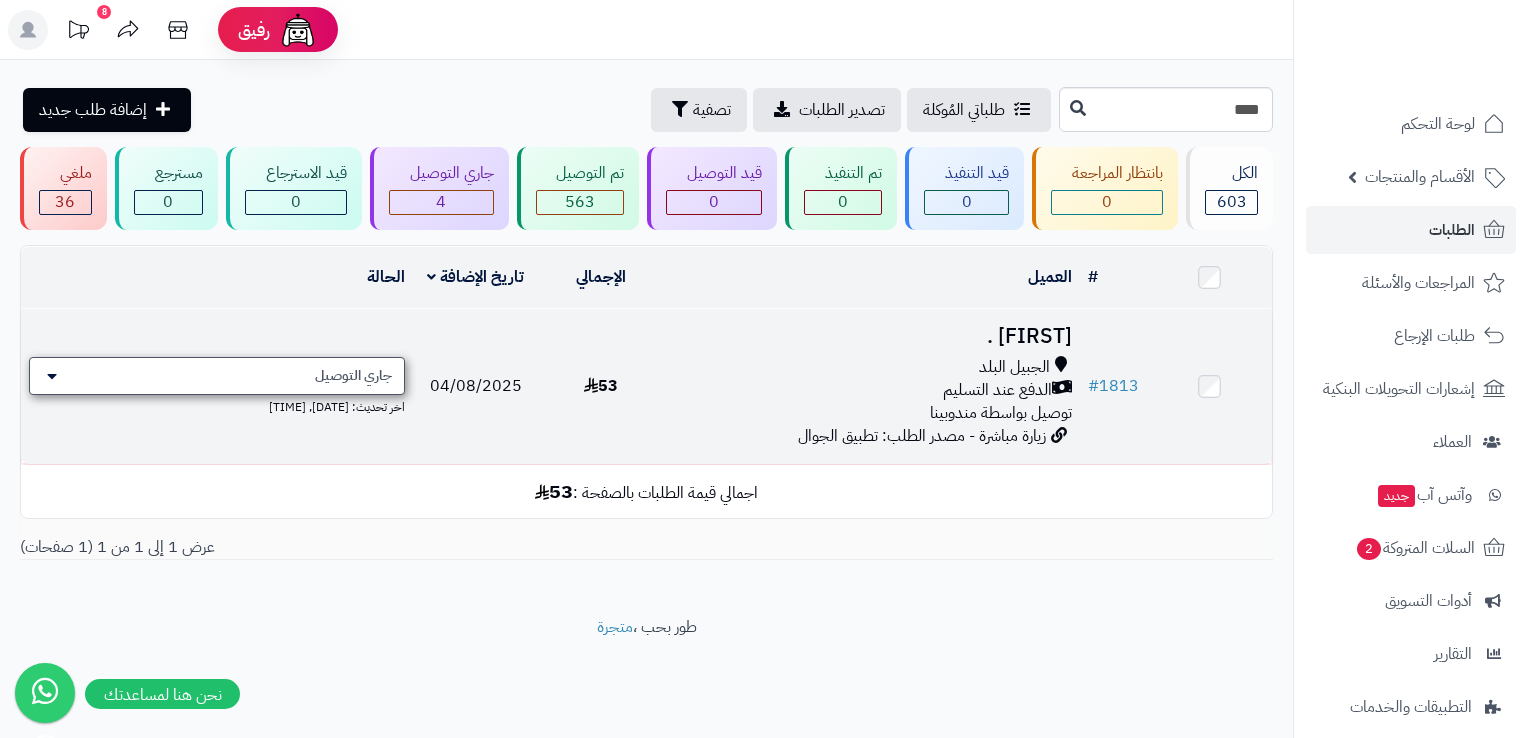 click on "جاري التوصيل" at bounding box center [217, 376] 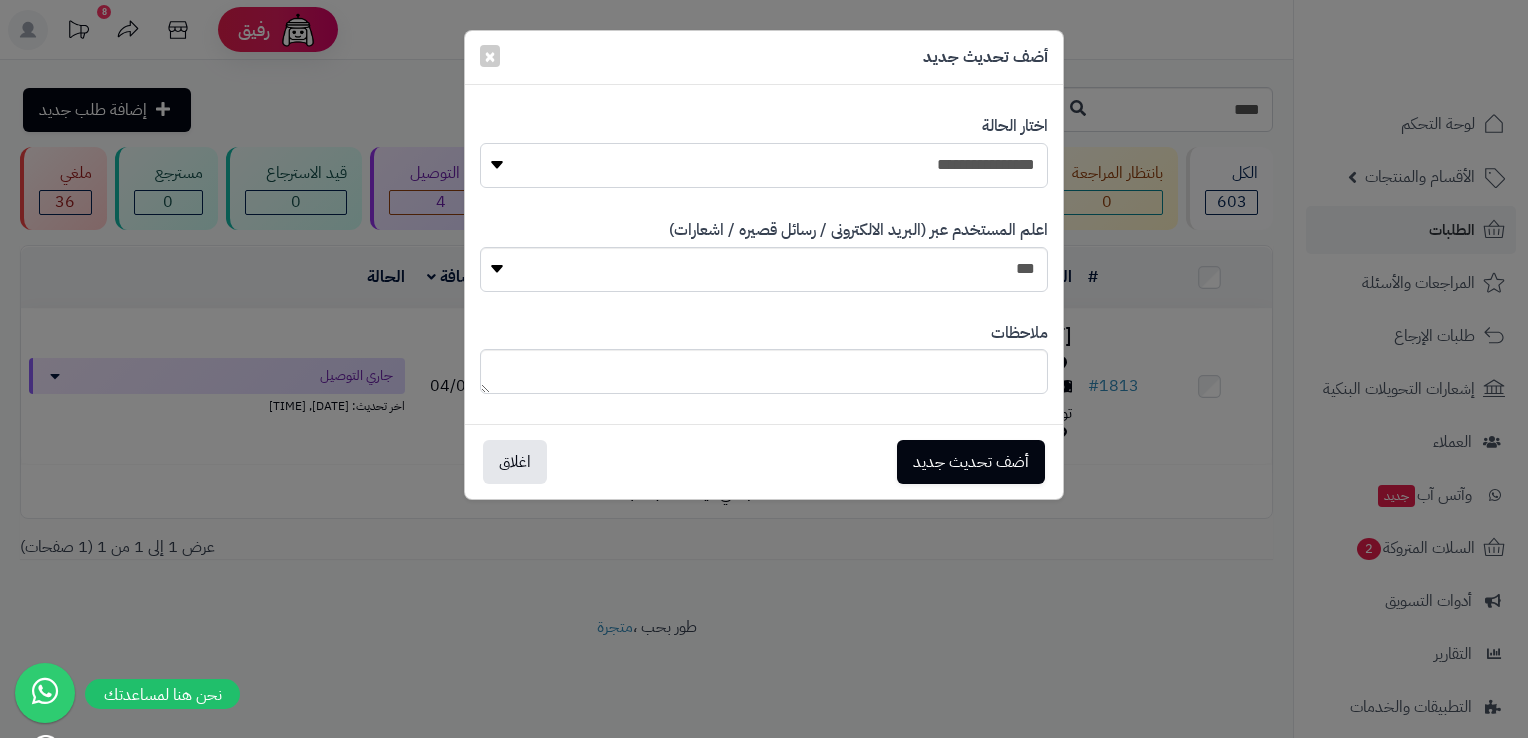click on "**********" at bounding box center (764, 165) 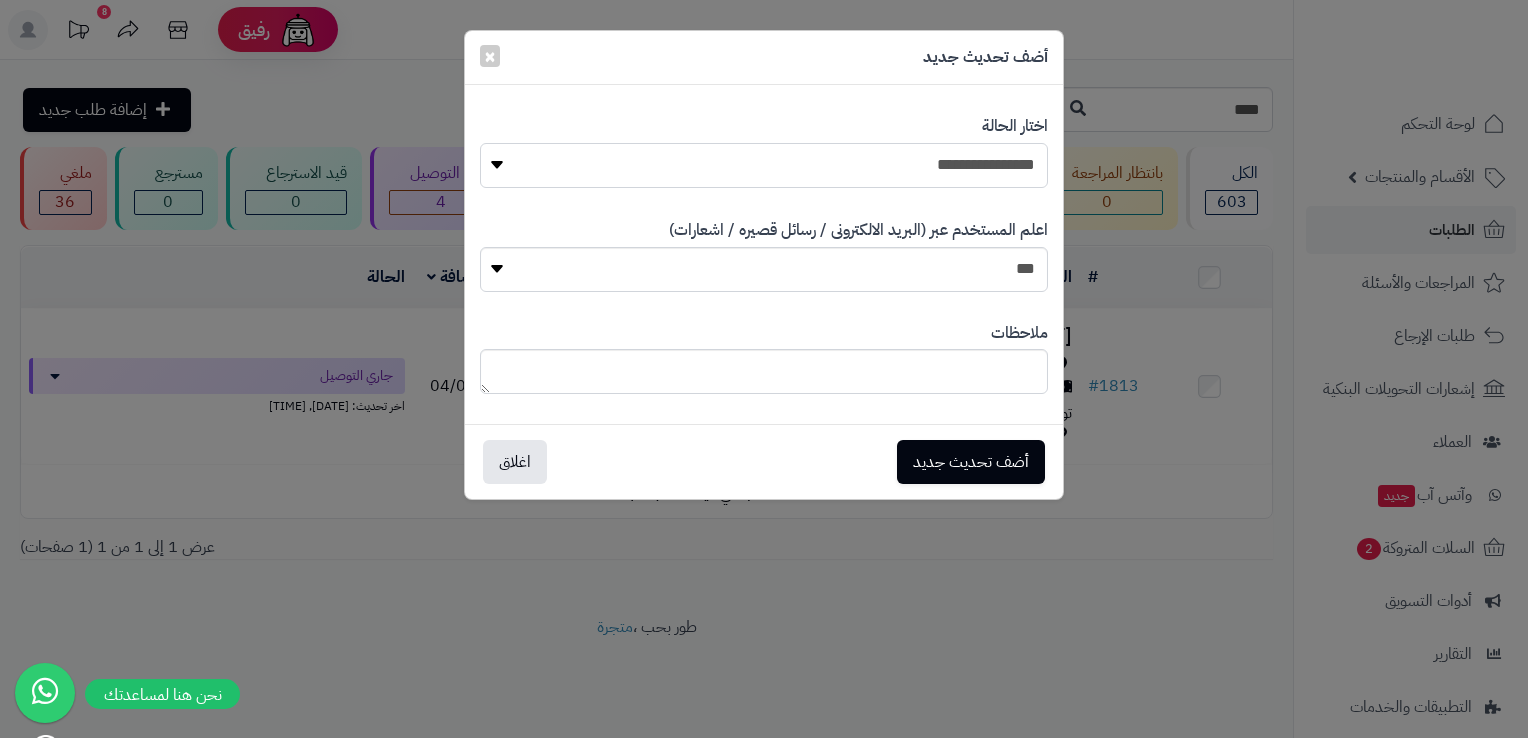 select on "**" 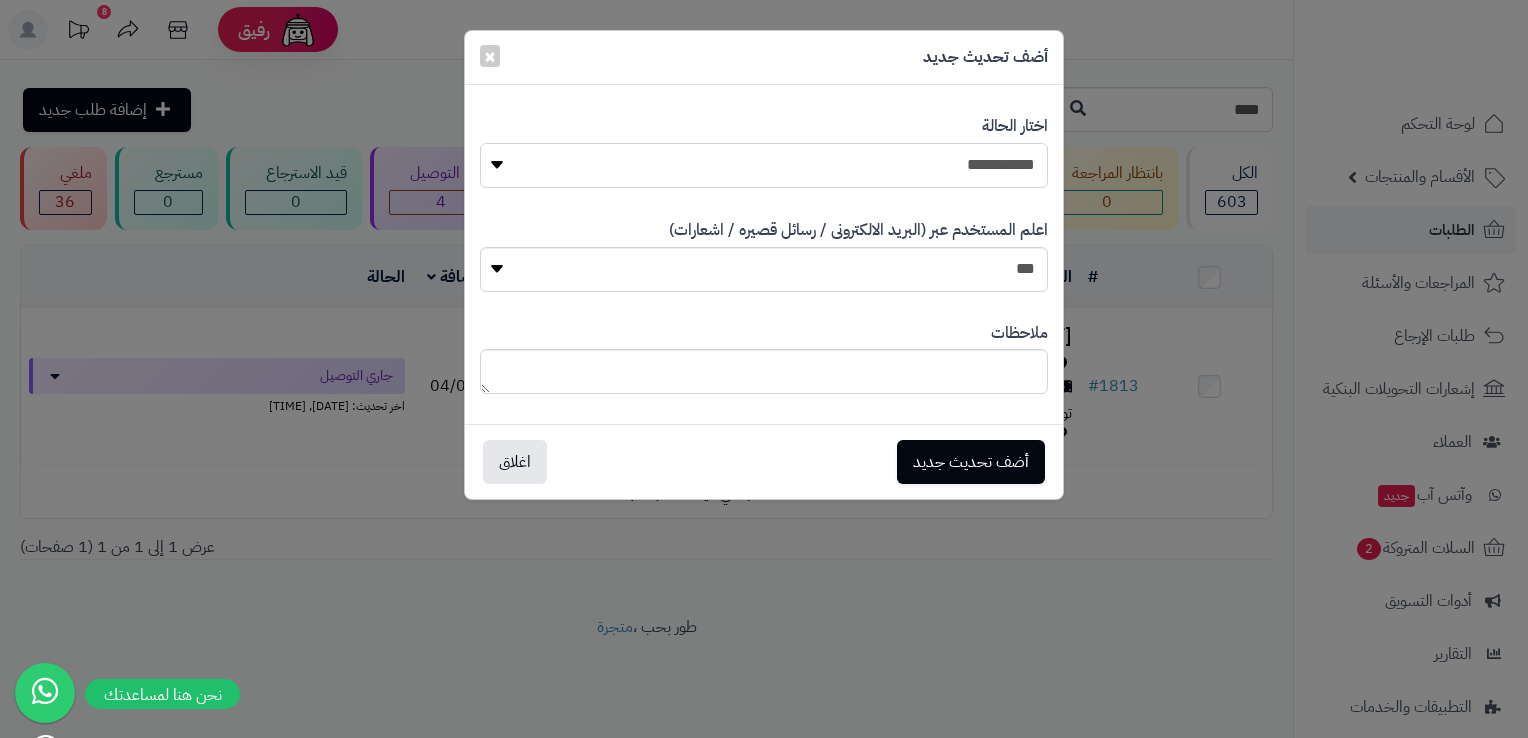 click on "**********" at bounding box center [764, 165] 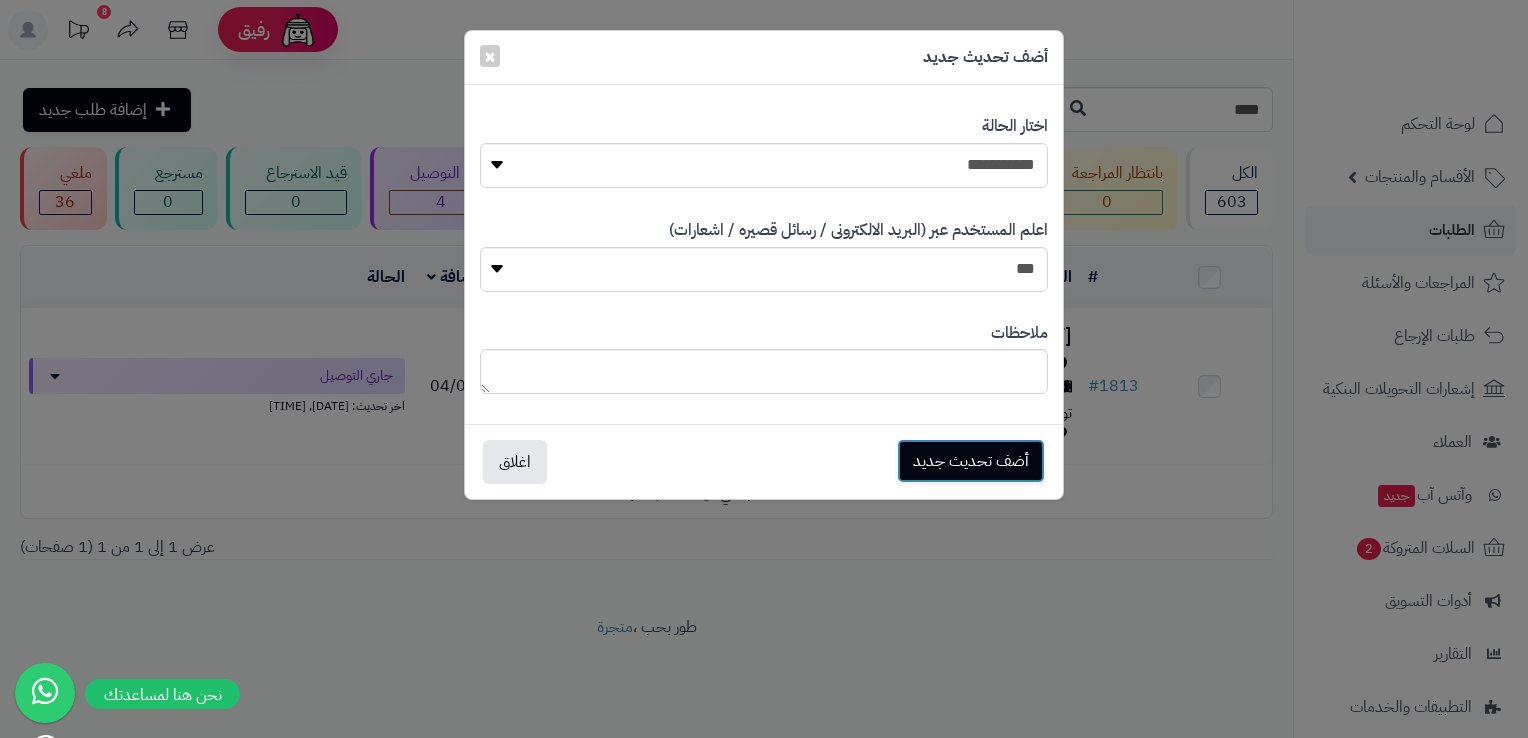 click on "أضف تحديث جديد" at bounding box center (971, 461) 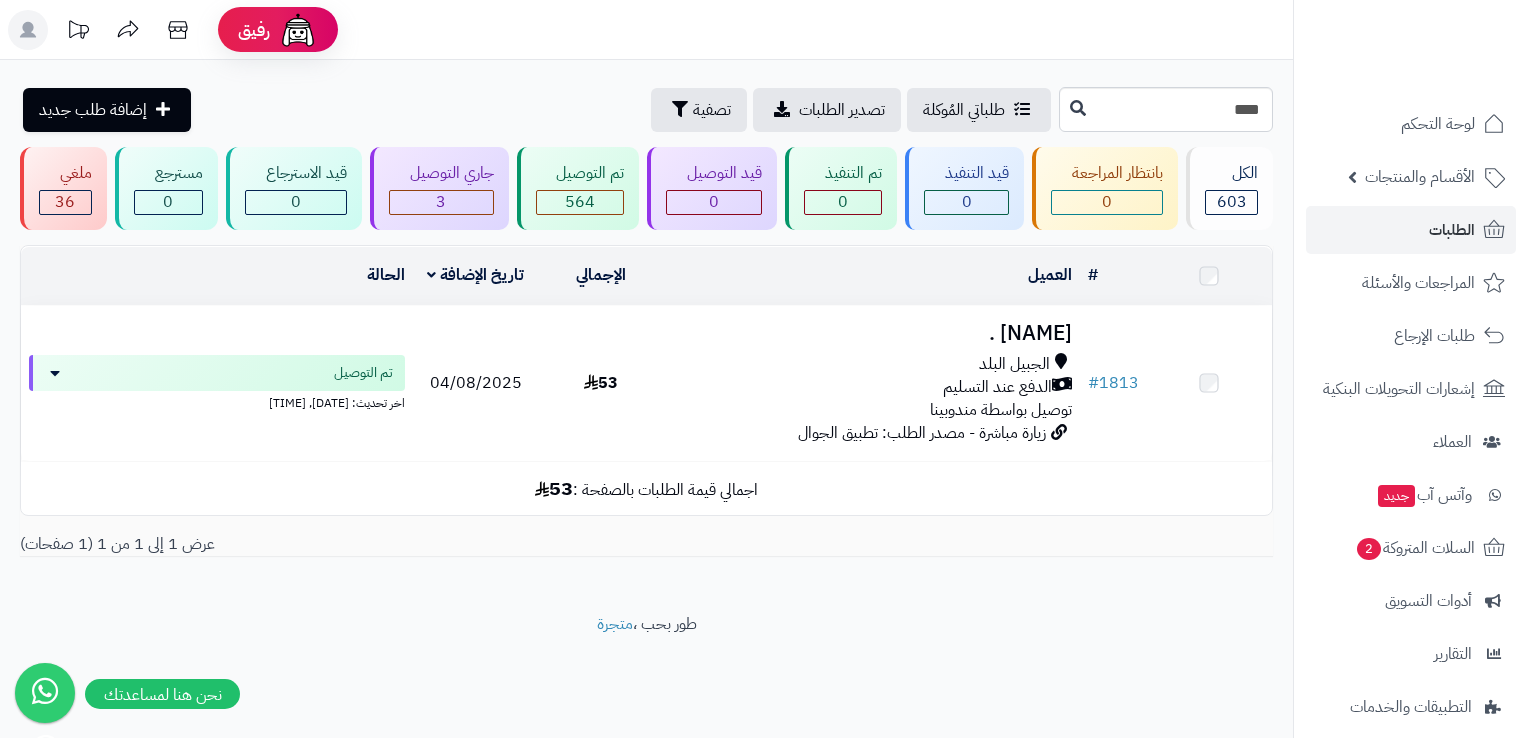 scroll, scrollTop: 0, scrollLeft: 0, axis: both 